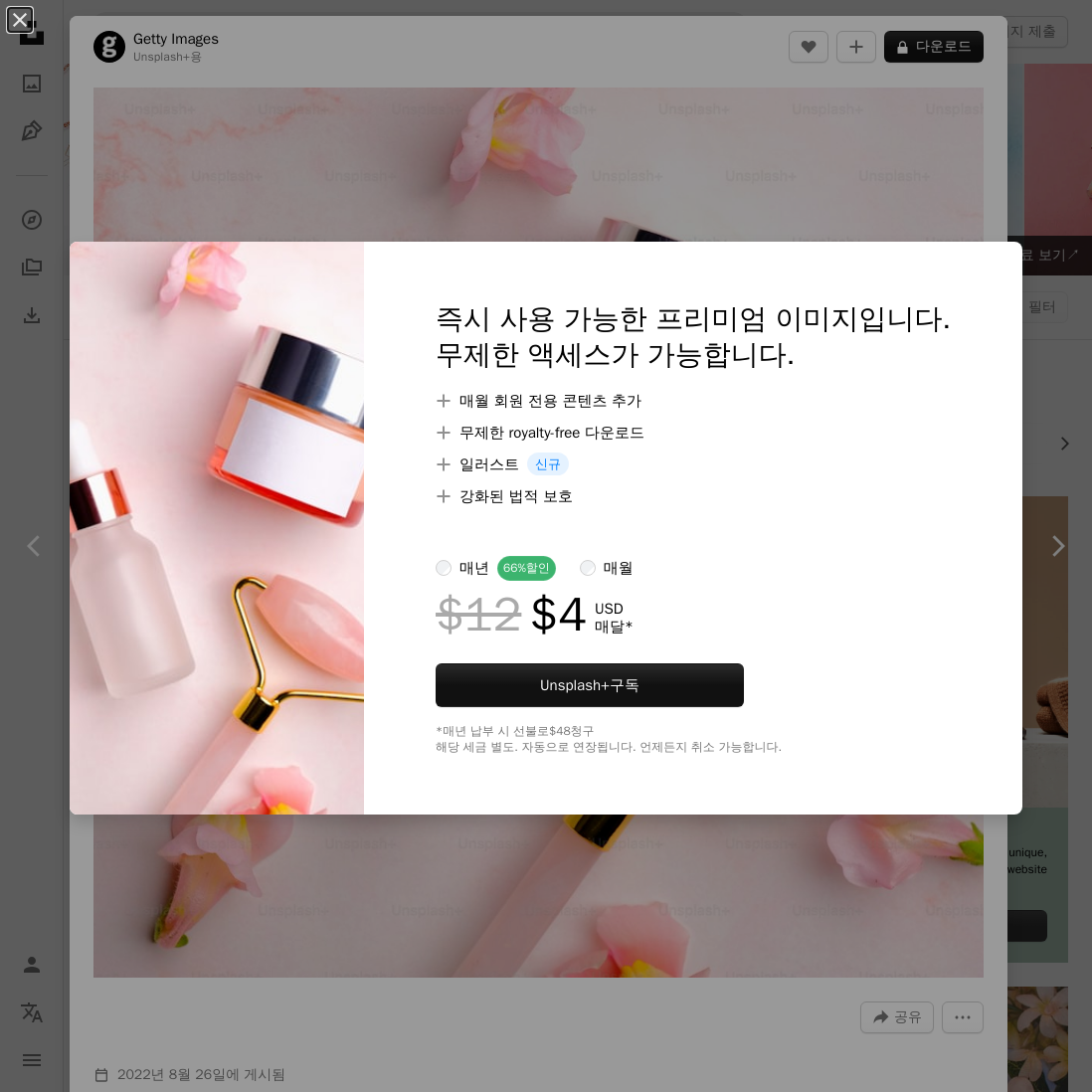scroll, scrollTop: 12446, scrollLeft: 0, axis: vertical 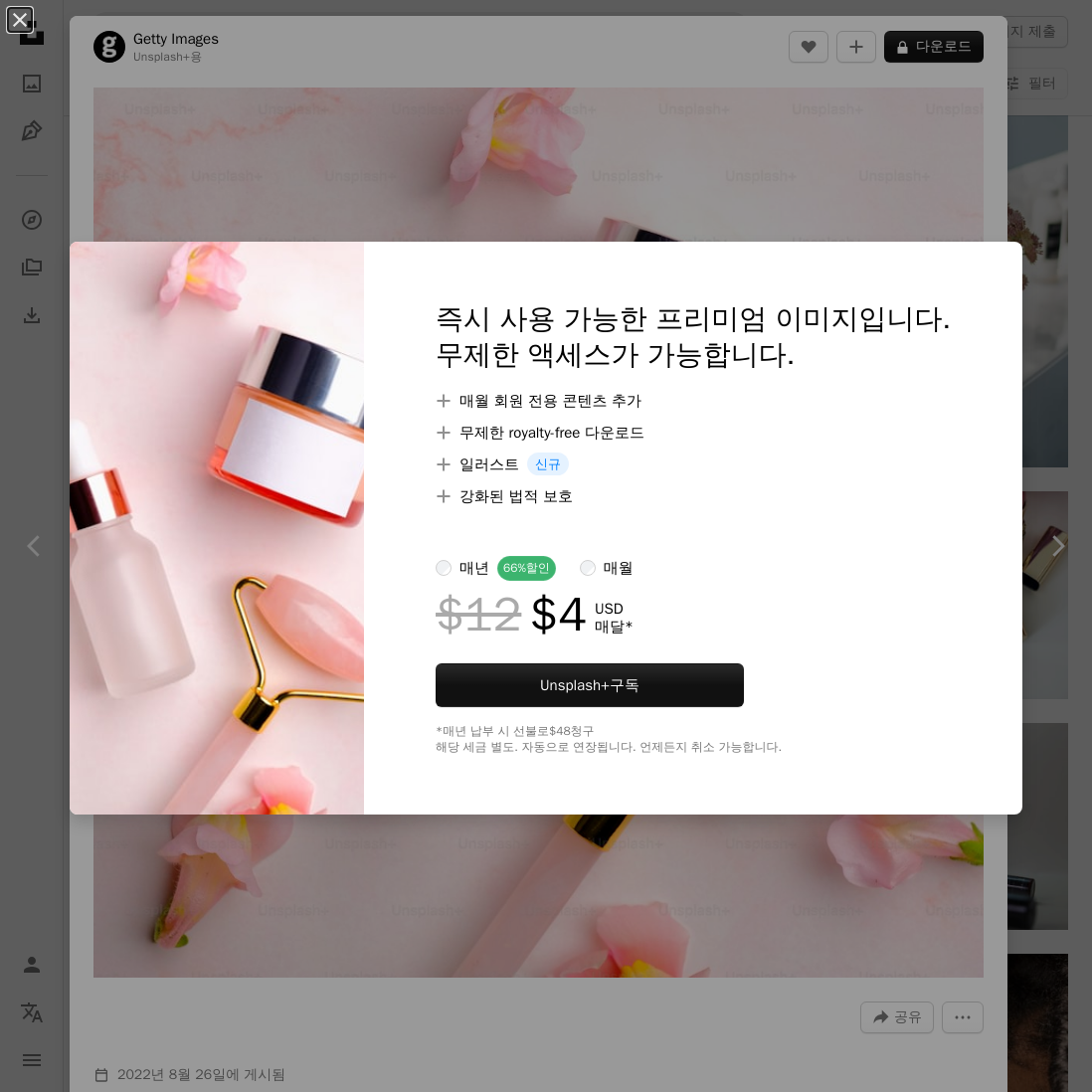 click on "An X shape 즉시 사용 가능한 프리미엄 이미지입니다. 무제한 액세스가 가능합니다. A plus sign 매월 회원 전용 콘텐츠 추가 A plus sign 무제한 royalty-free 다운로드 A plus sign 일러스트  신규 A plus sign 강화된 법적 보호 매년 66%  할인 매월 $12   $4 USD 매달 * Unsplash+  구독 *매년 납부 시 선불로  $48  청구 해당 세금 별도. 자동으로 연장됩니다. 언제든지 취소 가능합니다." at bounding box center (546, 546) 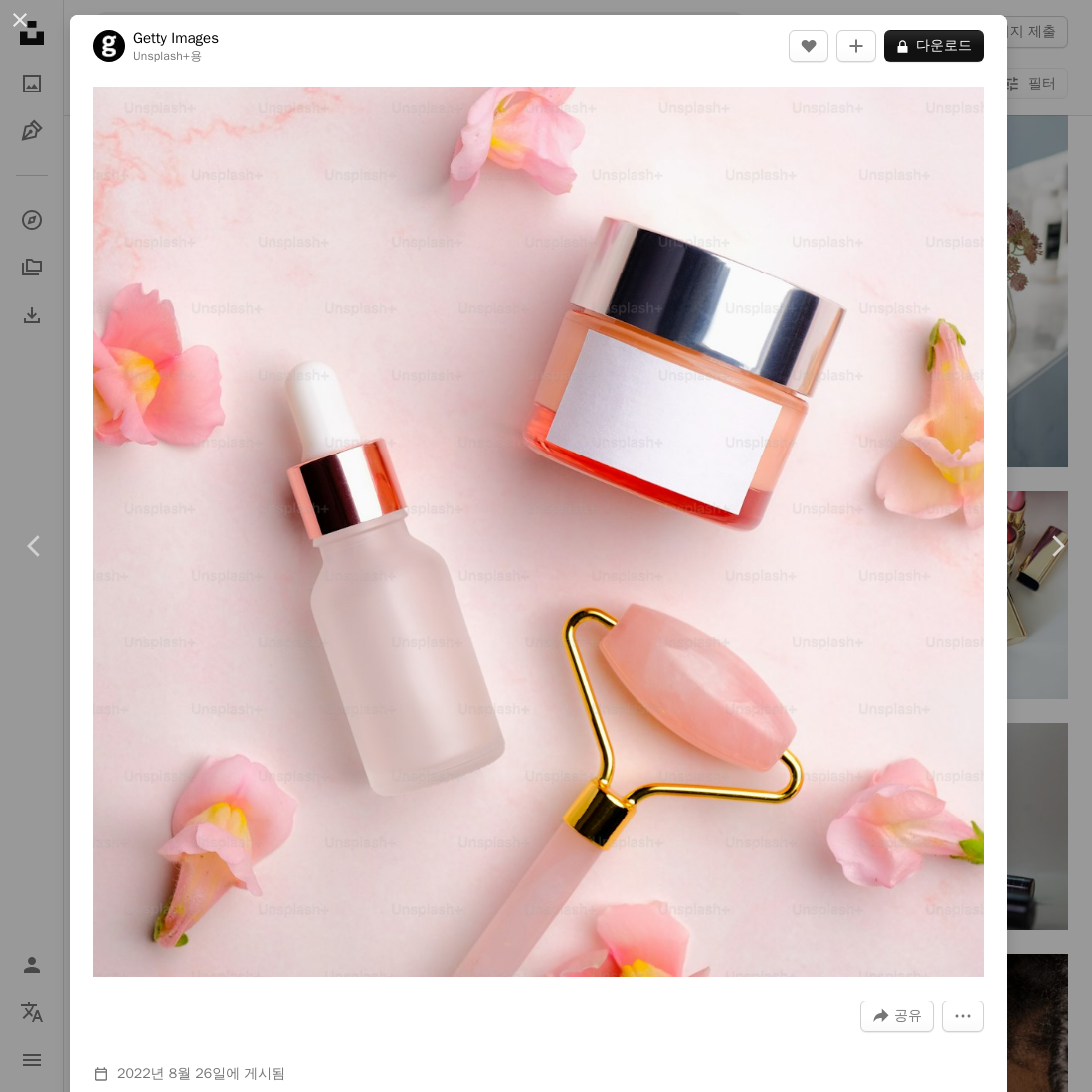 scroll, scrollTop: 0, scrollLeft: 0, axis: both 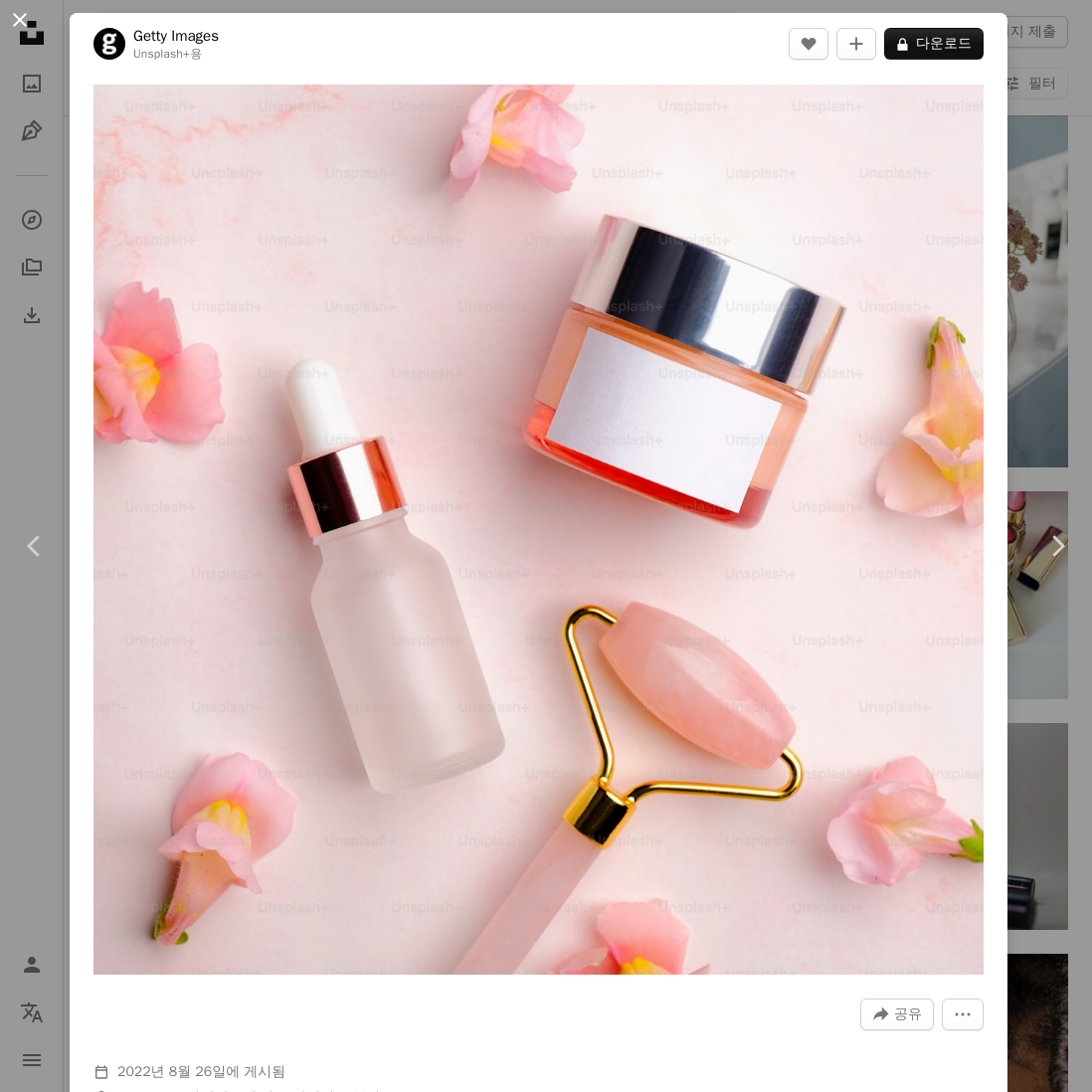 click on "An X shape" at bounding box center [20, 20] 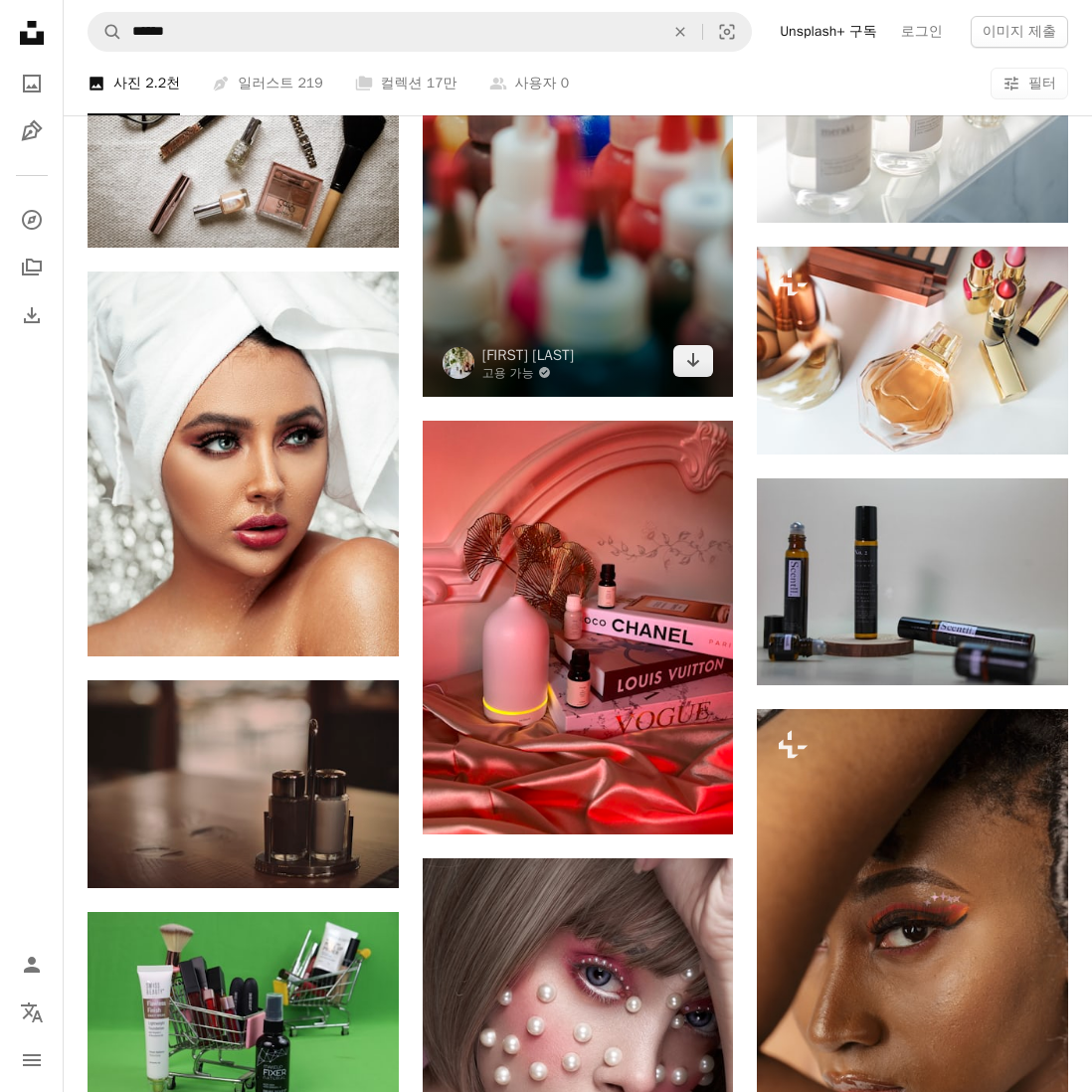 scroll, scrollTop: 12692, scrollLeft: 0, axis: vertical 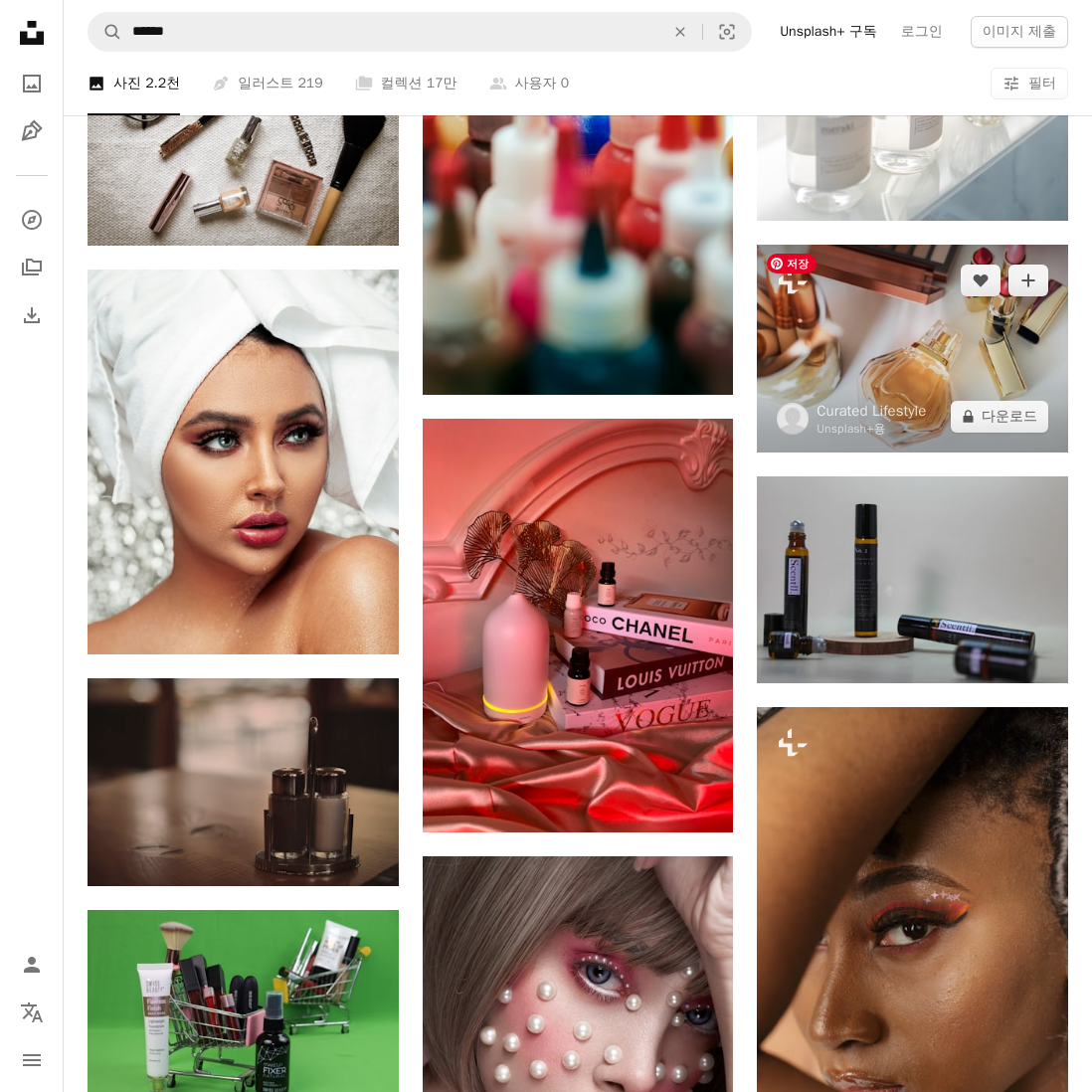 click at bounding box center (912, 348) 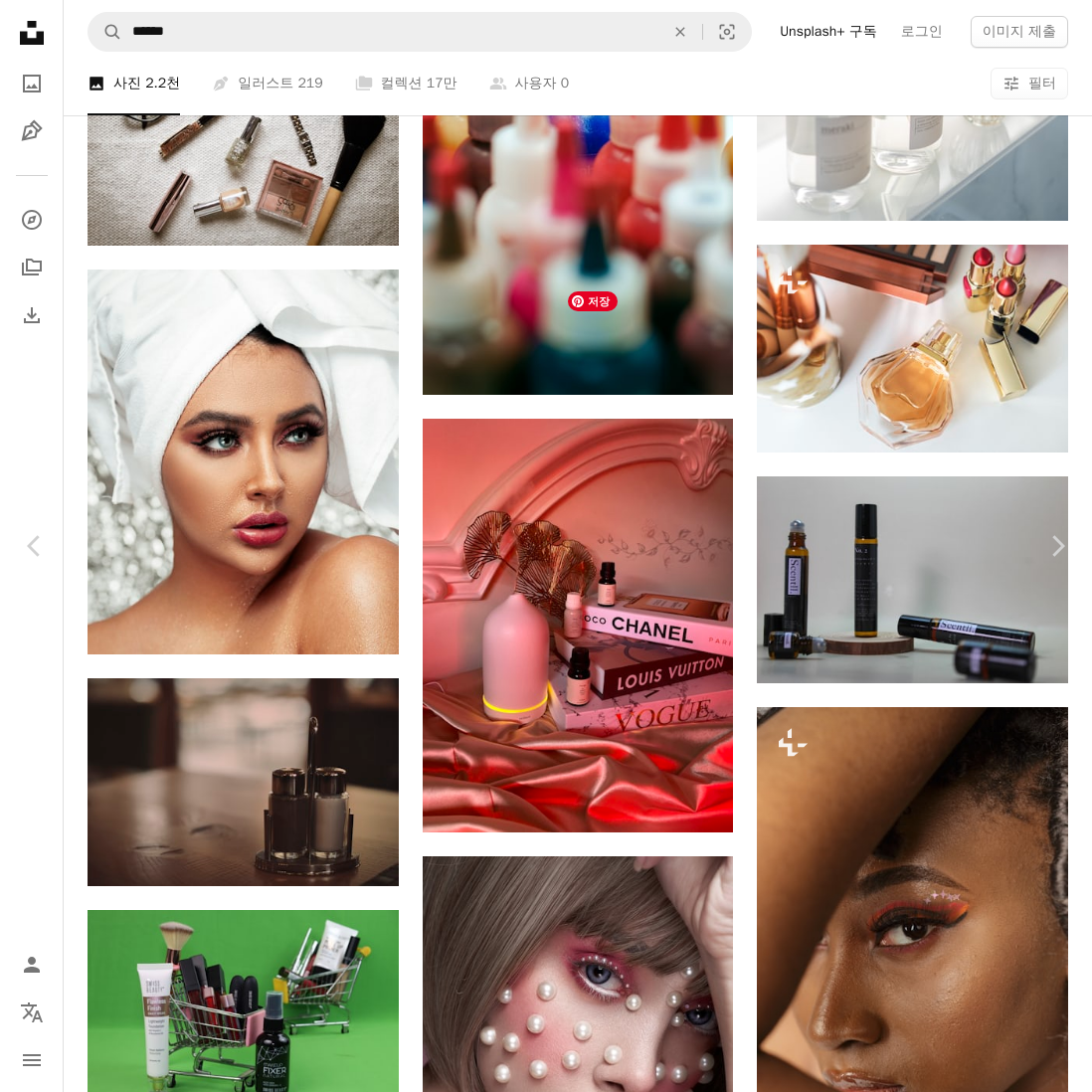 scroll, scrollTop: 2666, scrollLeft: 0, axis: vertical 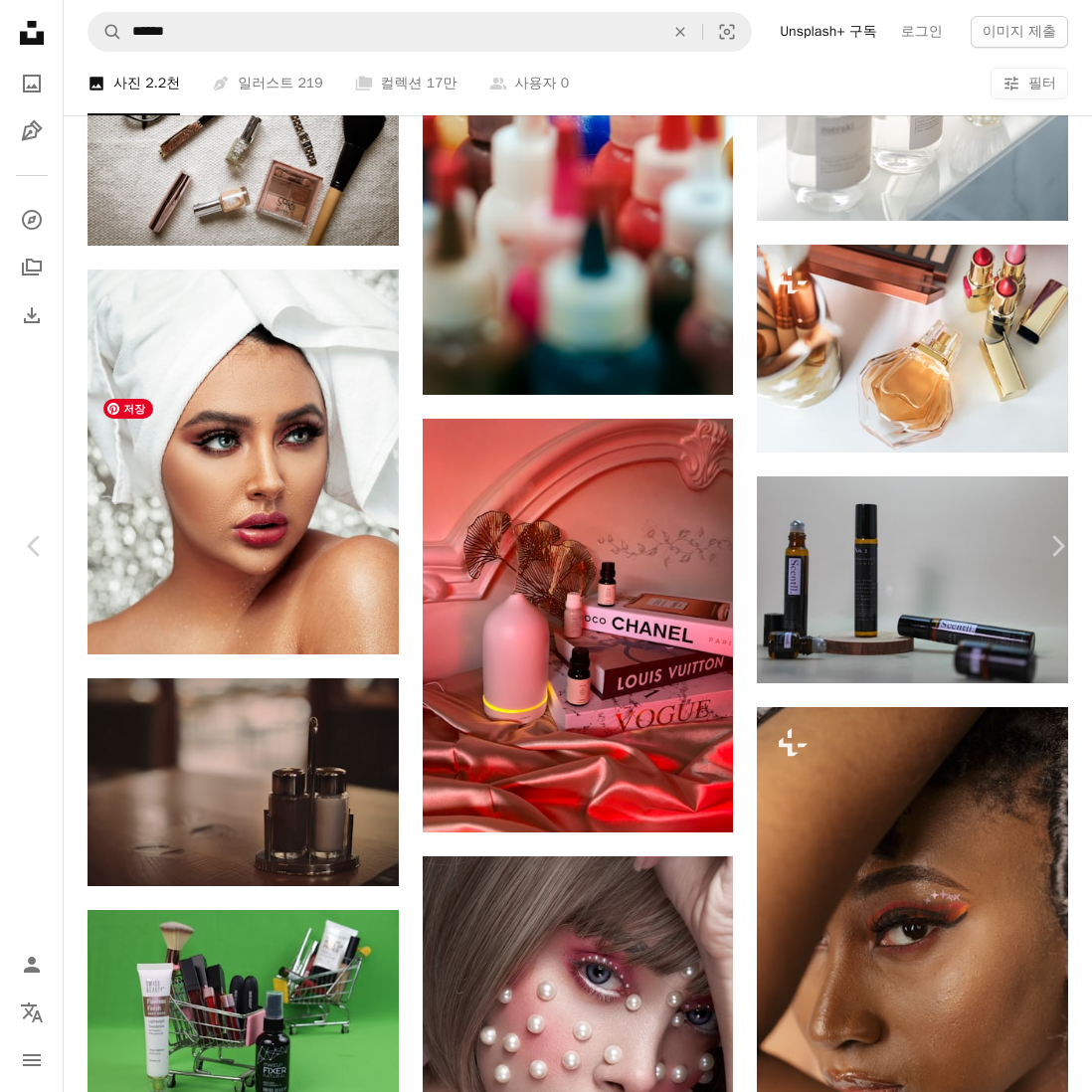 click at bounding box center (310, 10360) 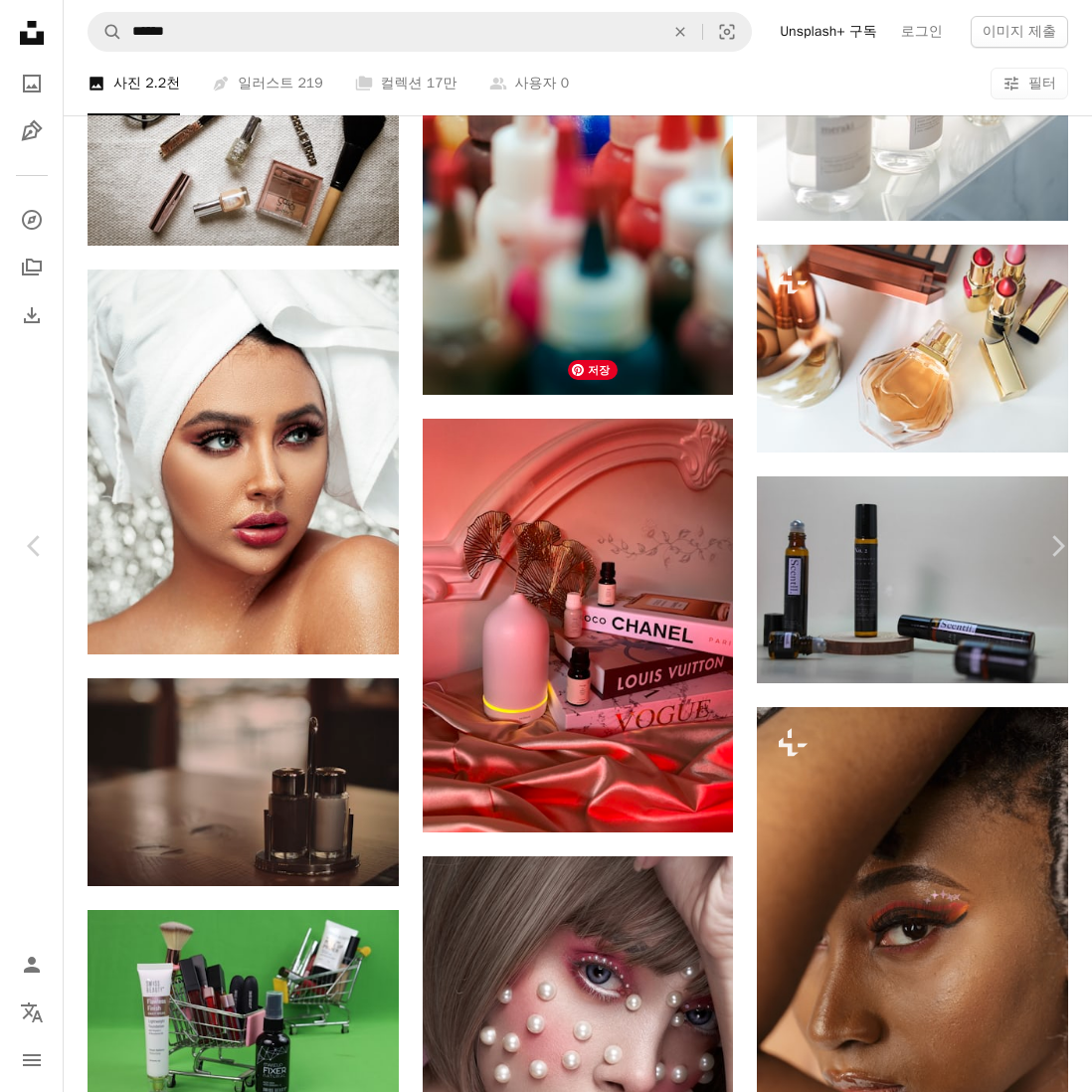 scroll, scrollTop: 3657, scrollLeft: 0, axis: vertical 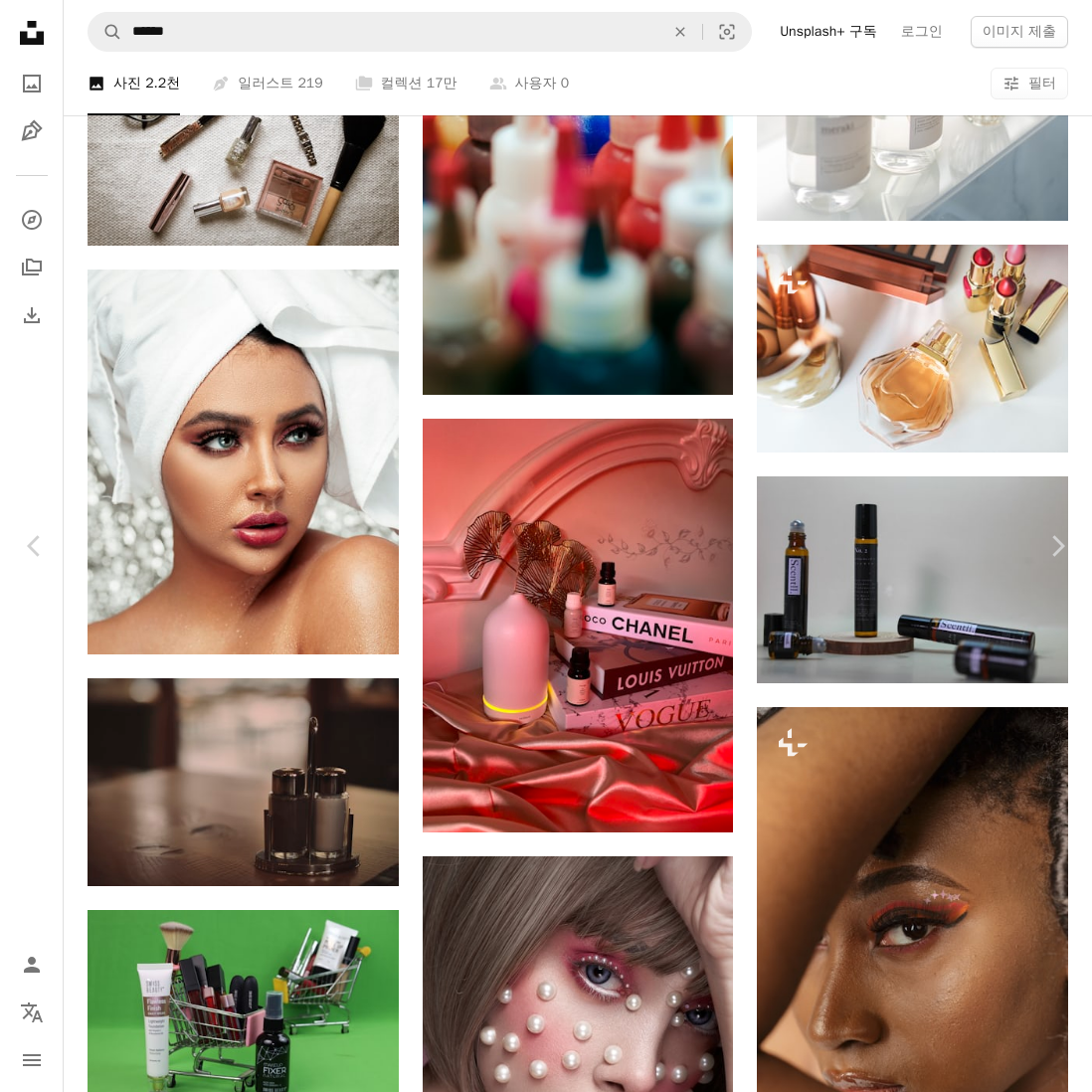 click at bounding box center [768, 10081] 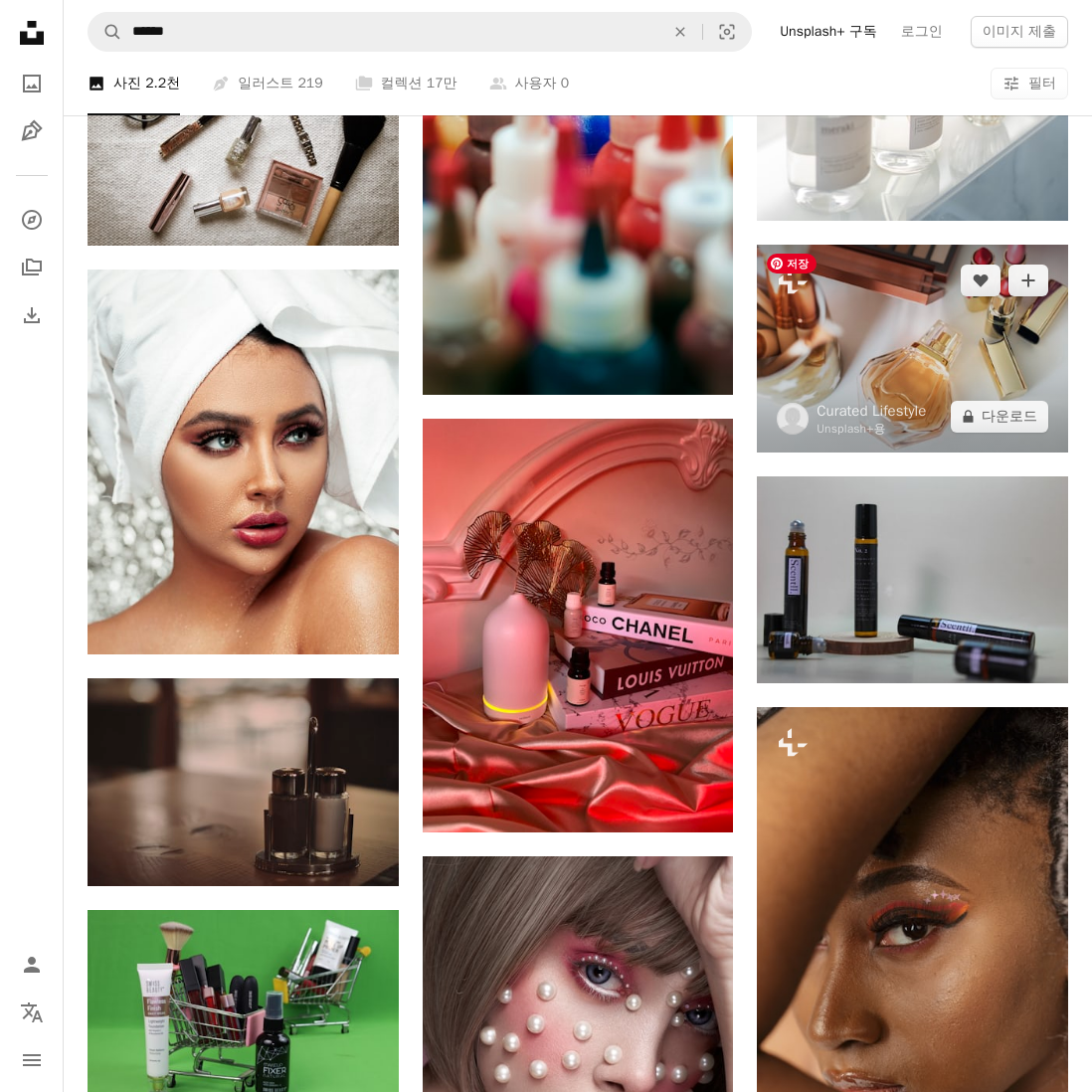 click at bounding box center [912, 348] 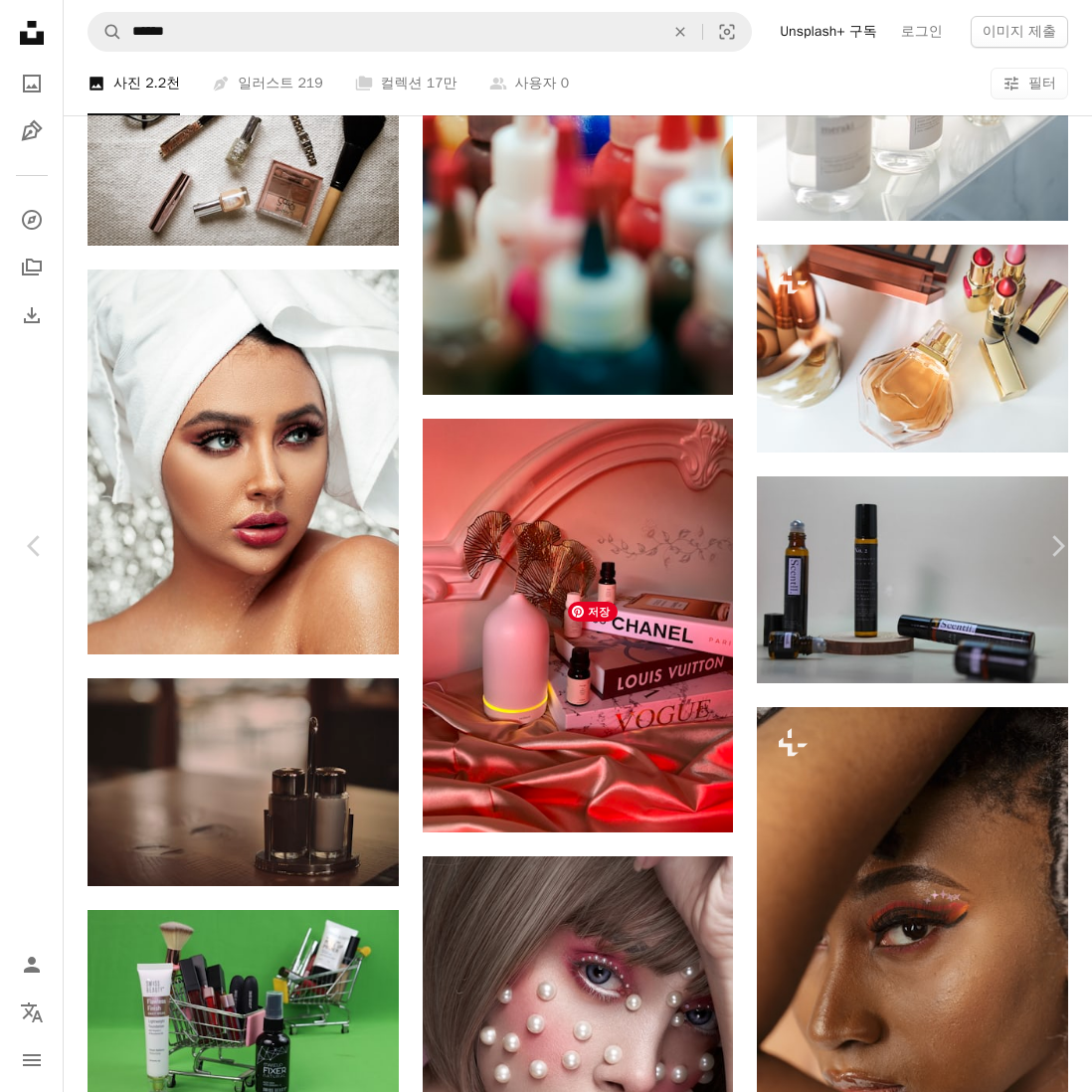 scroll, scrollTop: 4752, scrollLeft: 0, axis: vertical 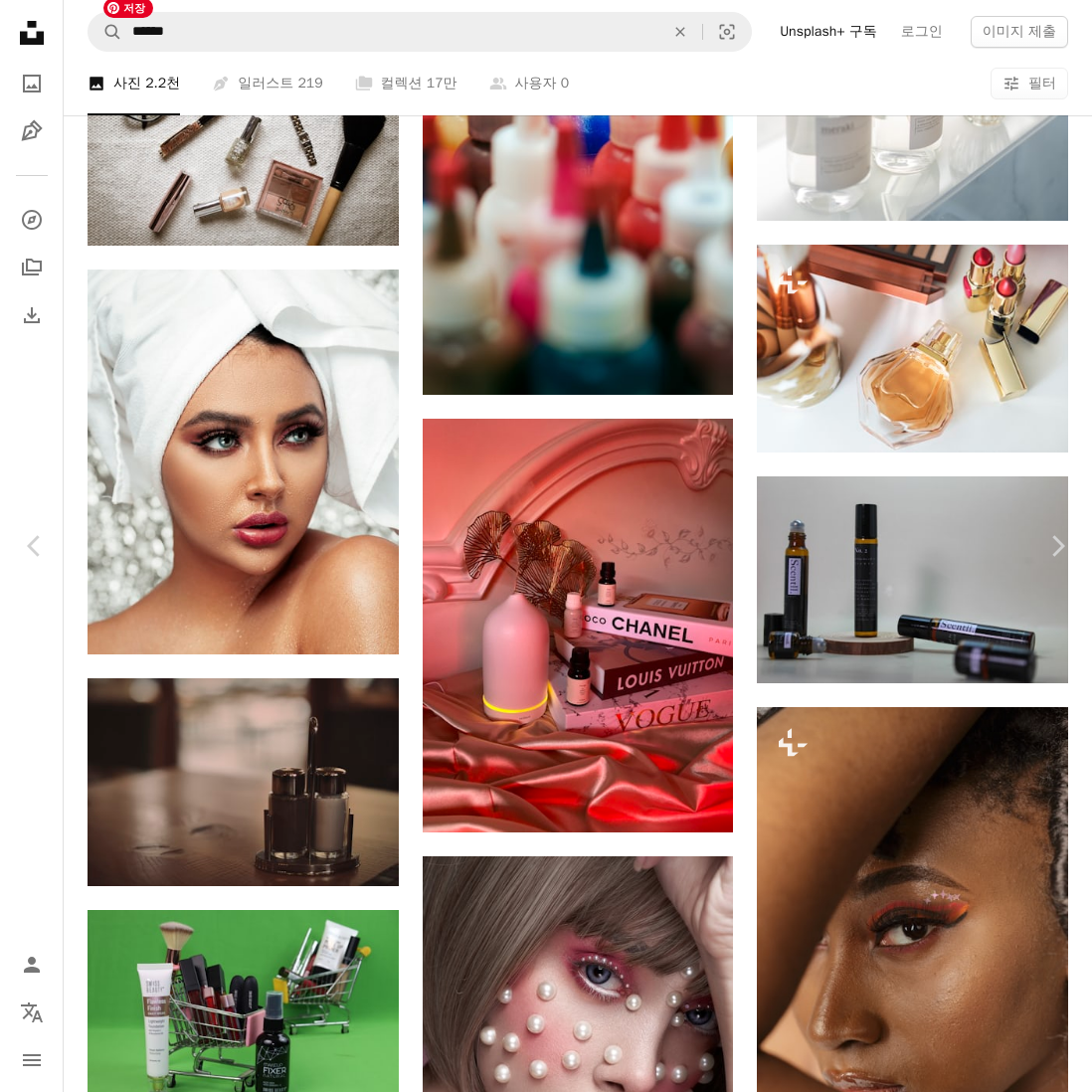 click at bounding box center [310, 10033] 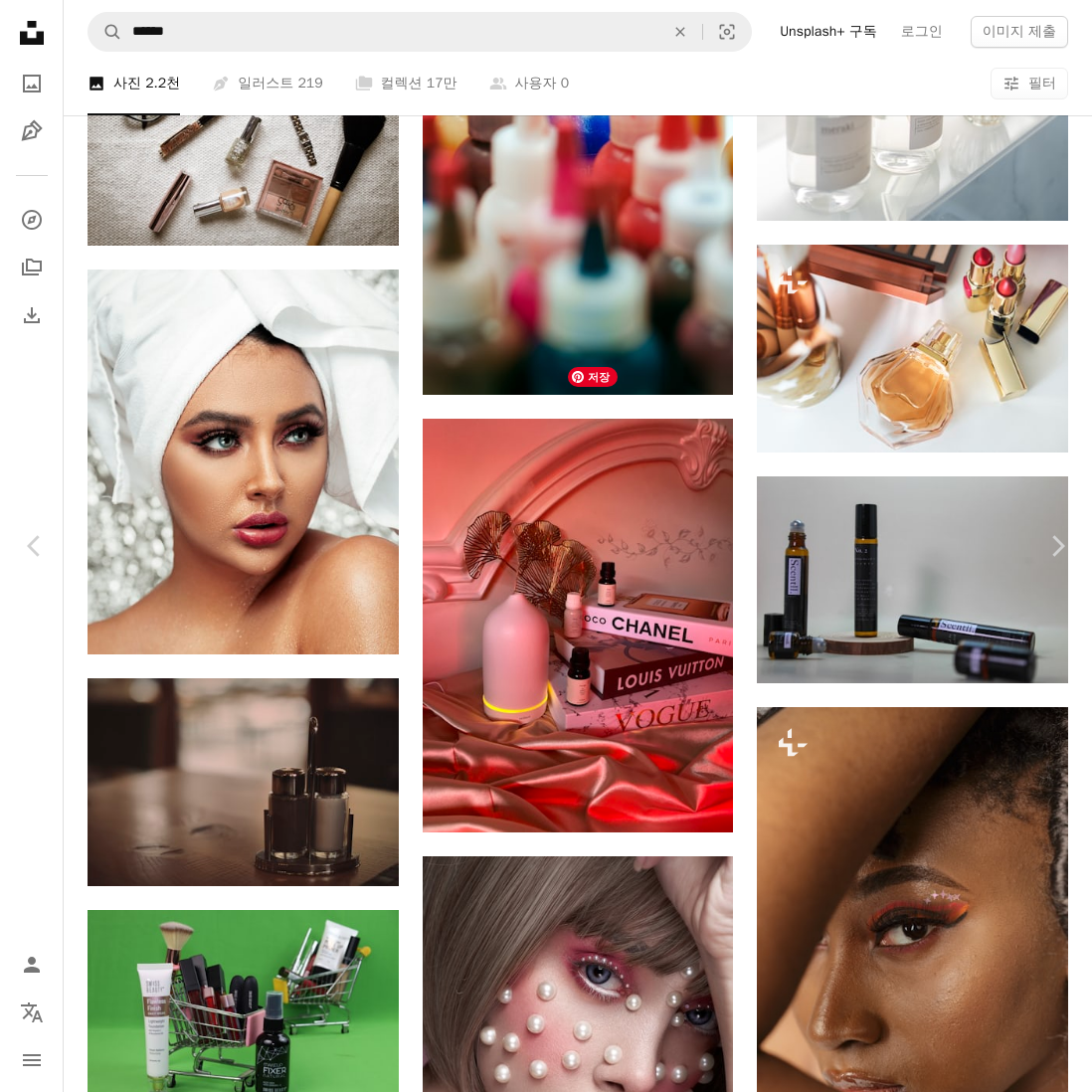 scroll, scrollTop: 1742, scrollLeft: 0, axis: vertical 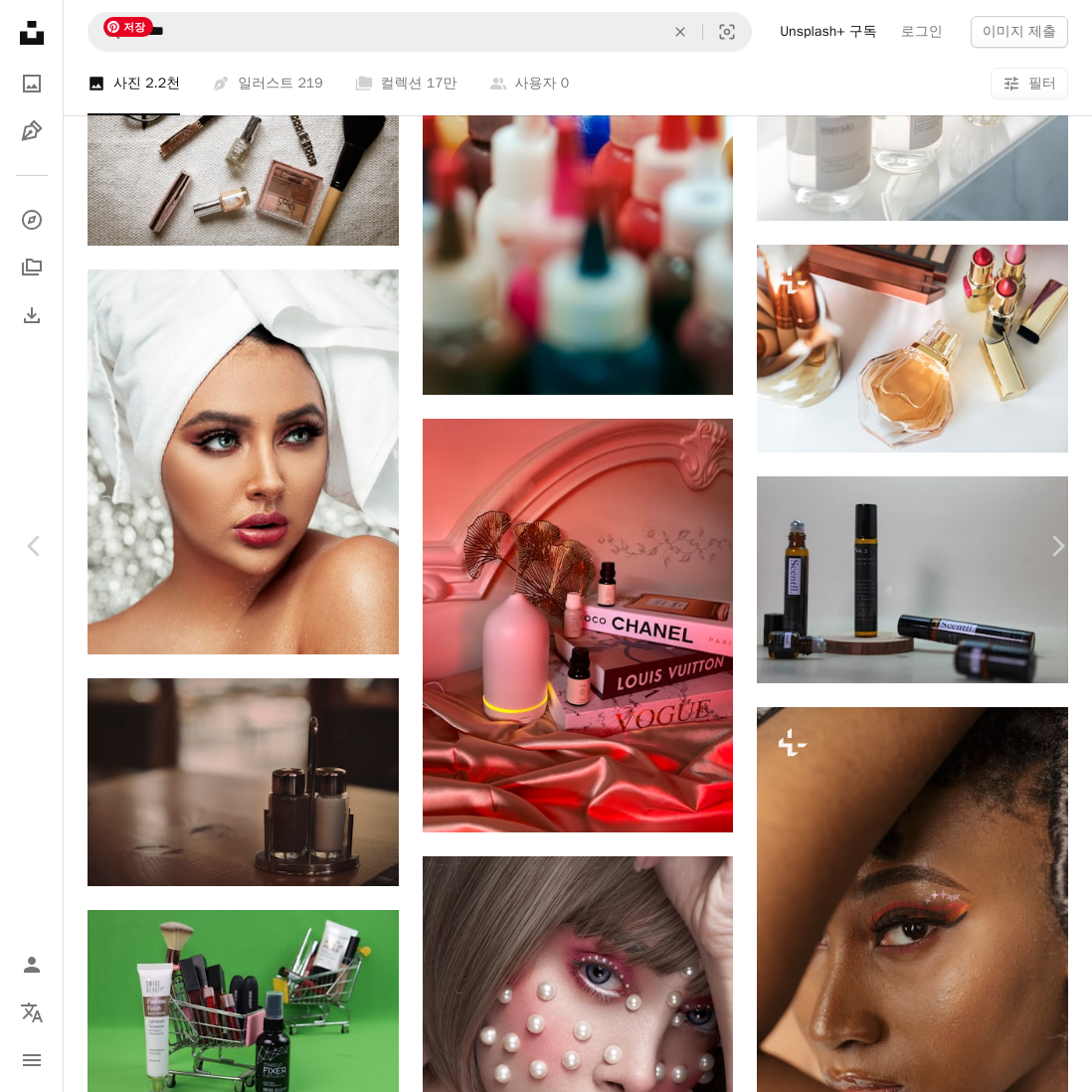 click at bounding box center (310, 10223) 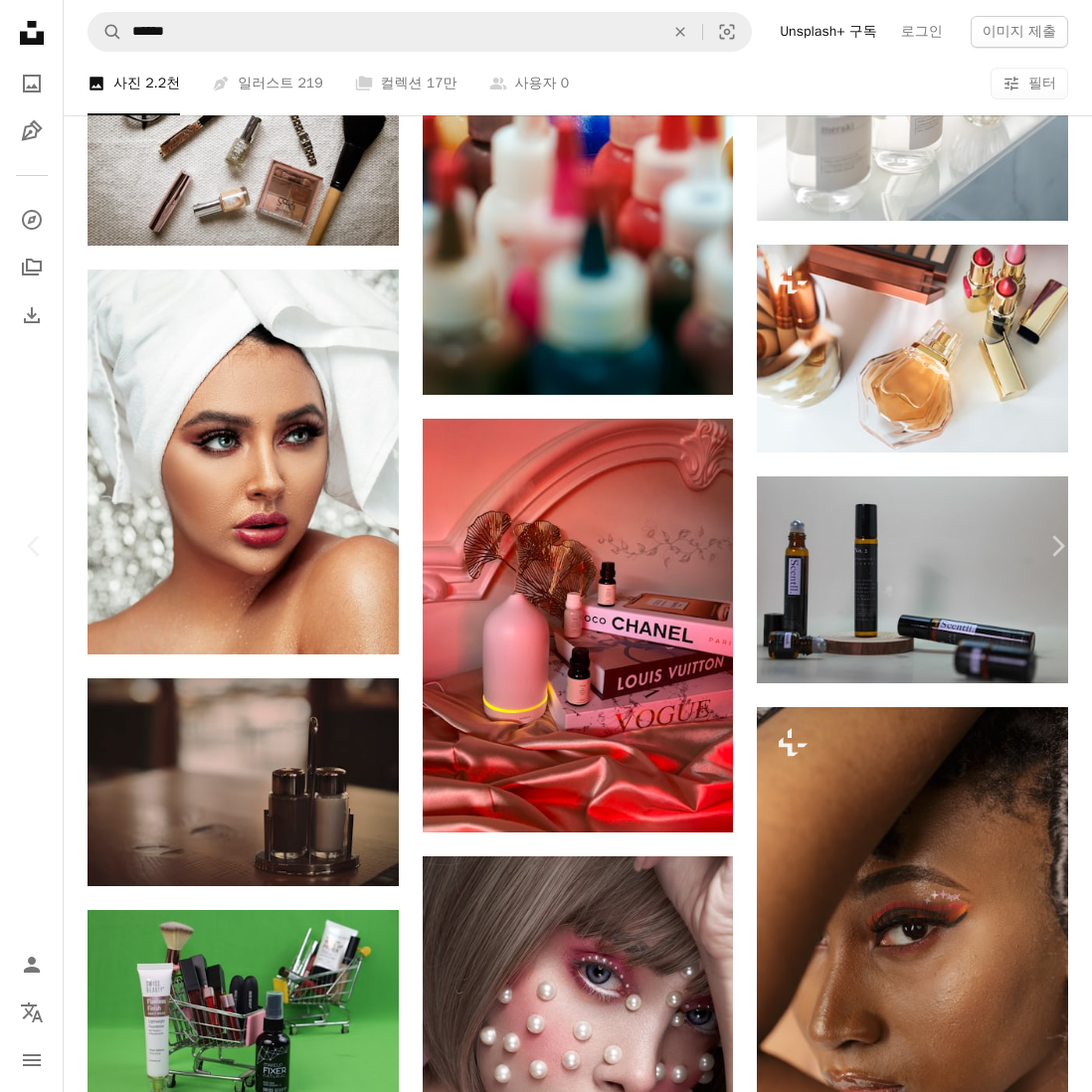 drag, startPoint x: 964, startPoint y: 42, endPoint x: 914, endPoint y: 142, distance: 111.803399 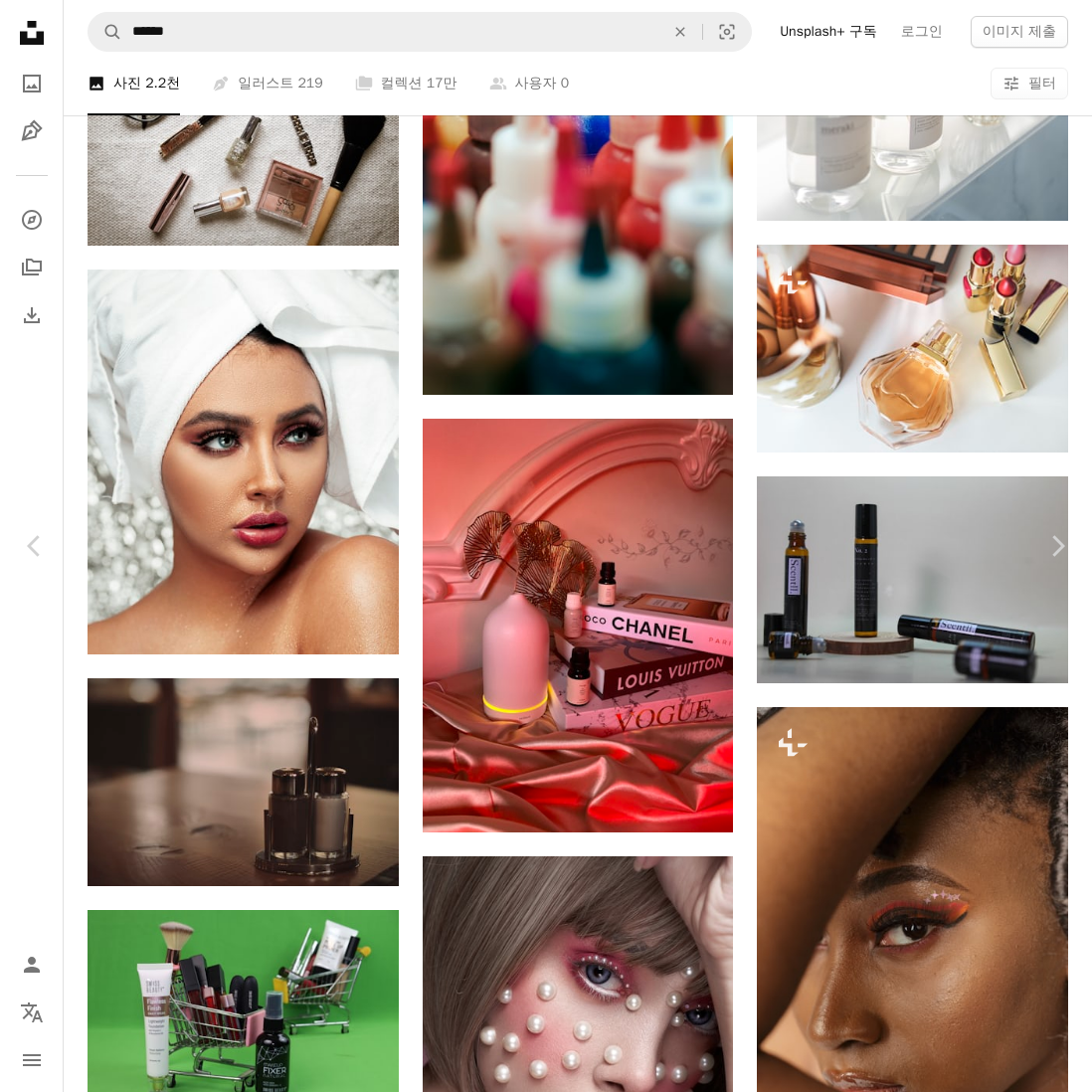 scroll, scrollTop: 0, scrollLeft: 0, axis: both 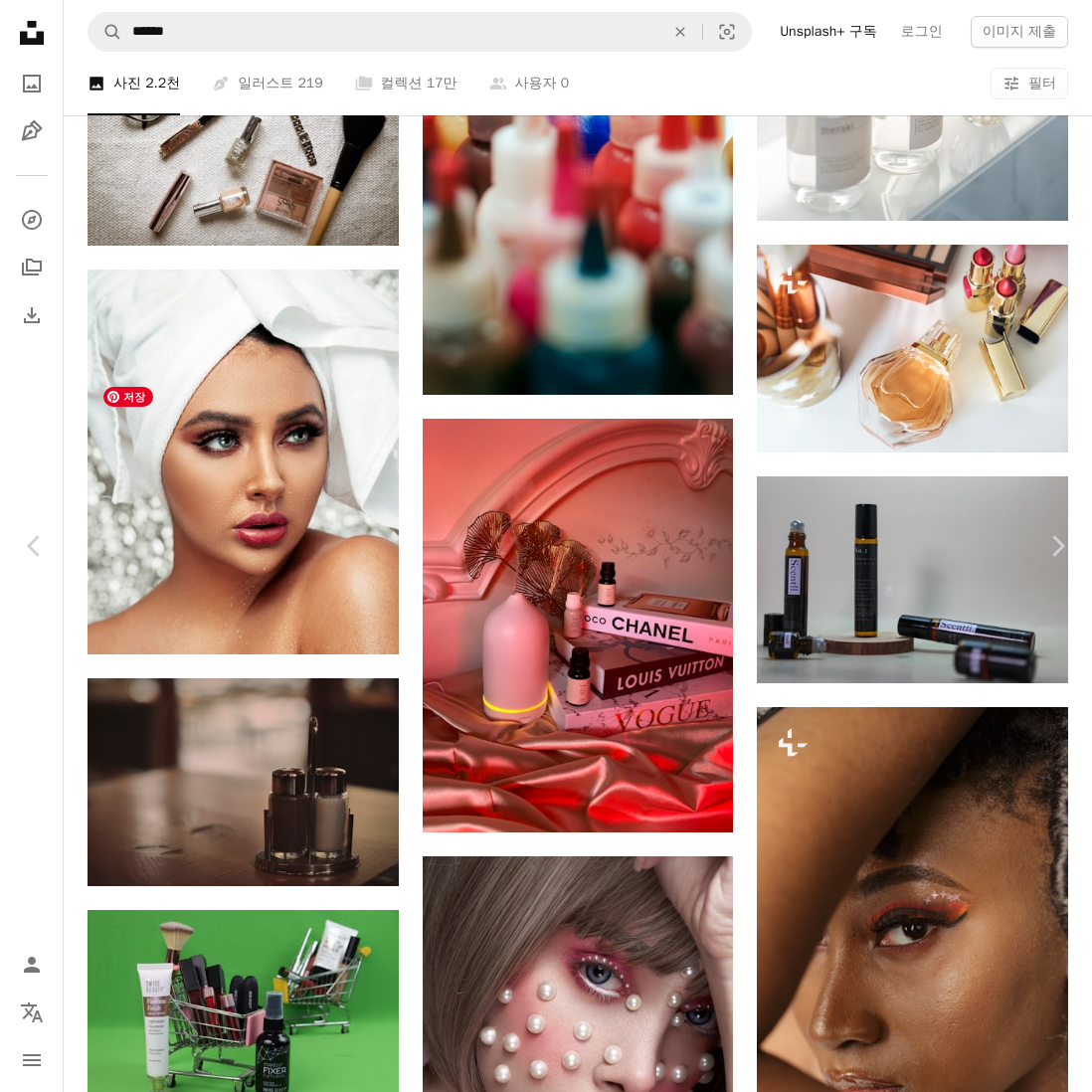 click at bounding box center [310, 10364] 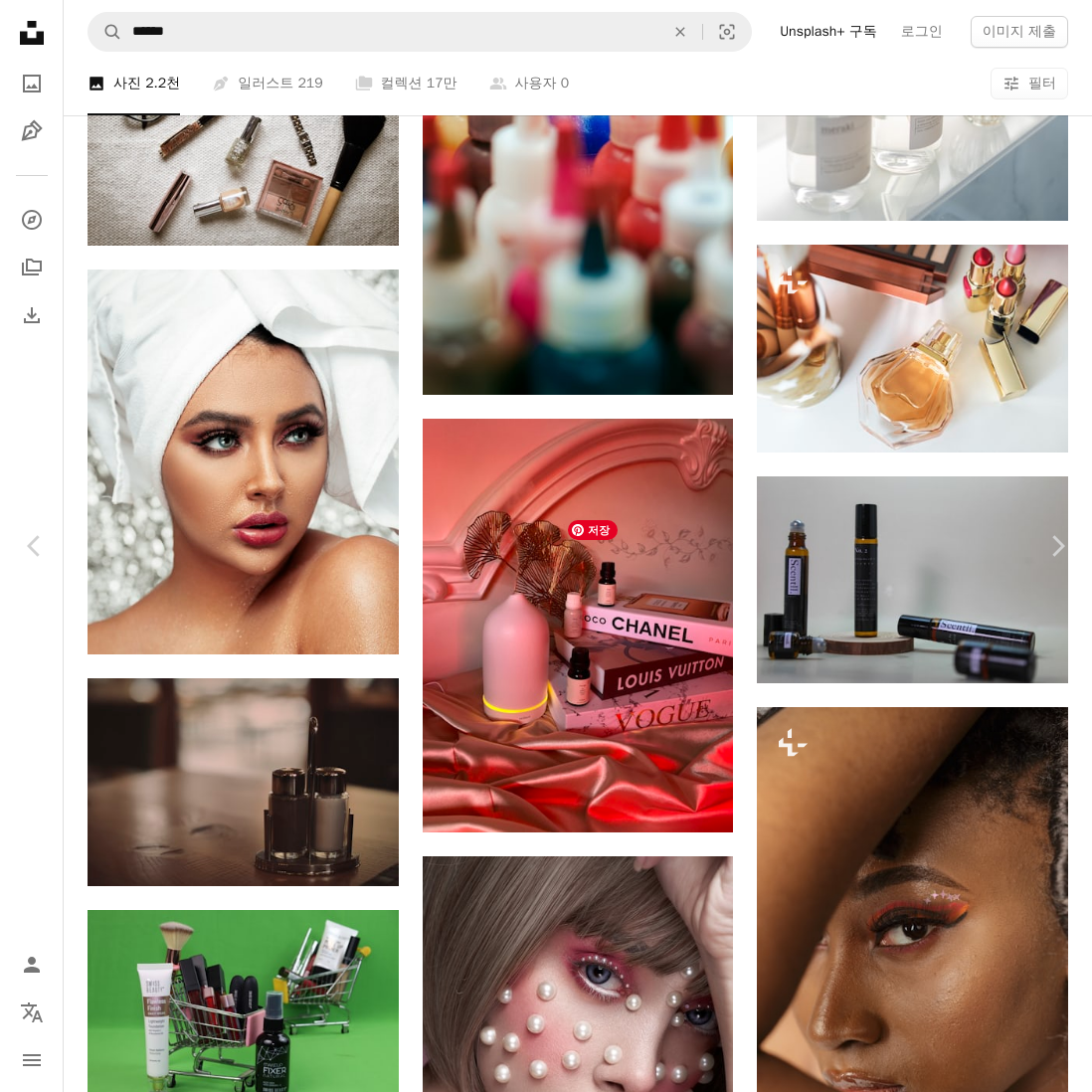 scroll, scrollTop: 4526, scrollLeft: 0, axis: vertical 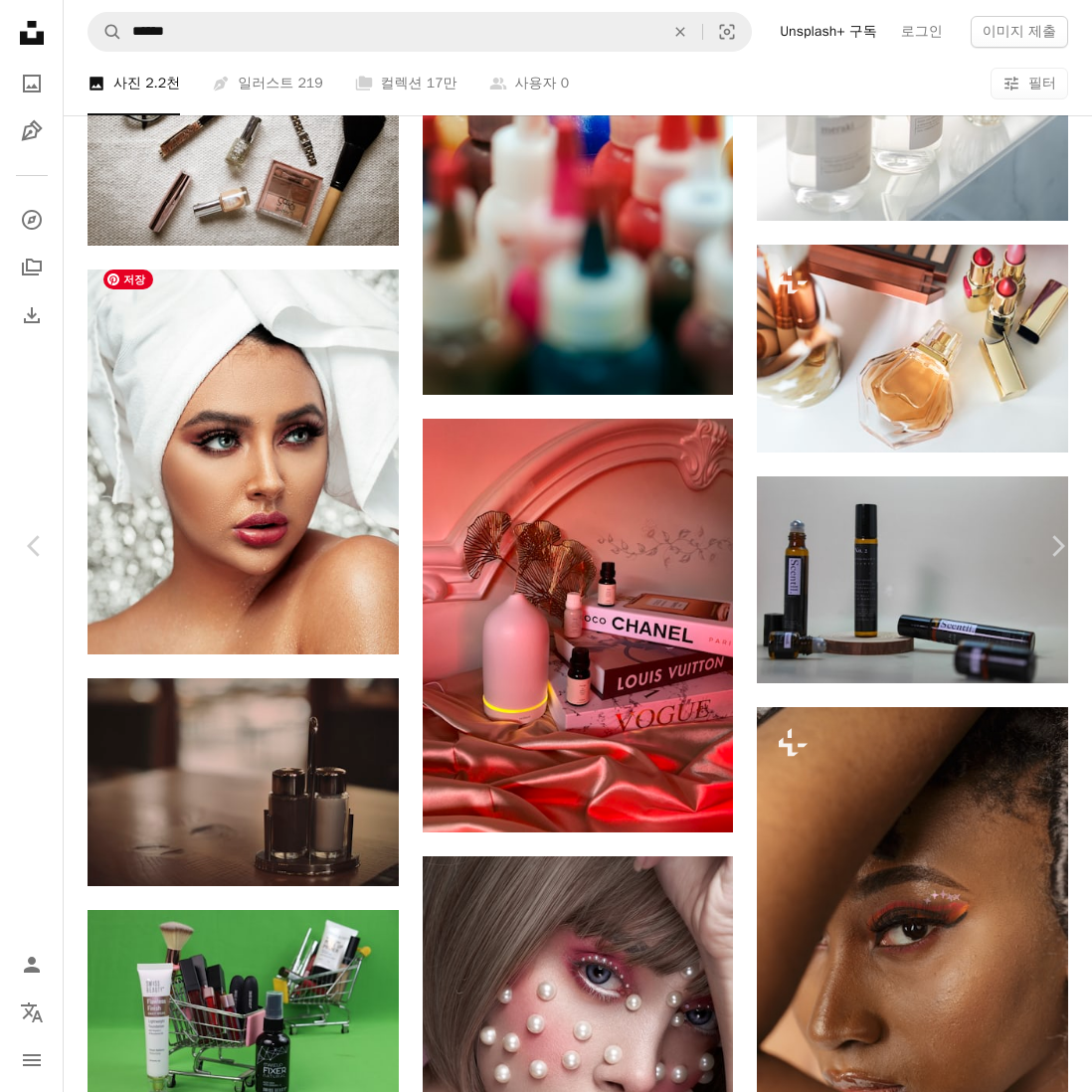 click at bounding box center [310, 10419] 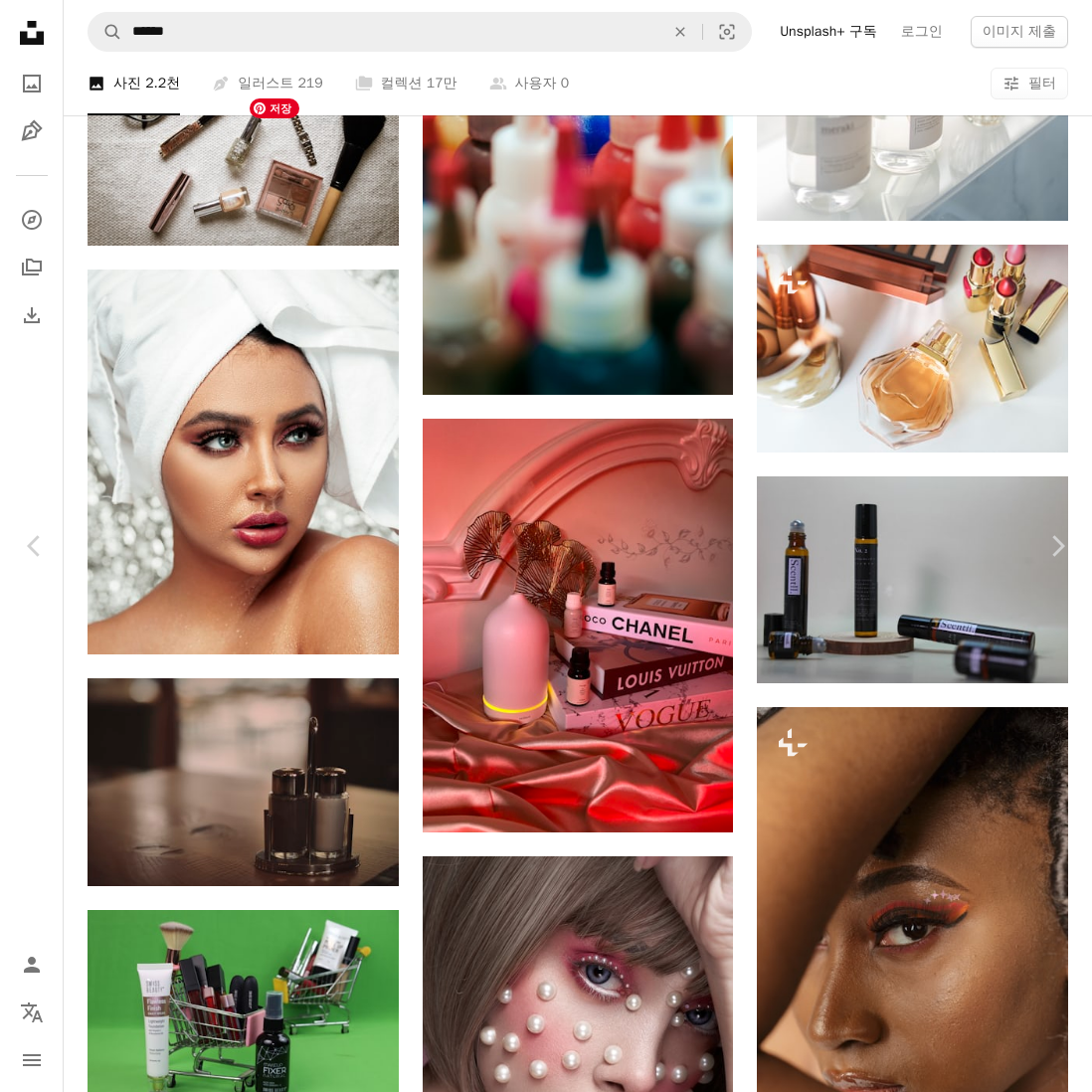 scroll, scrollTop: 99, scrollLeft: 0, axis: vertical 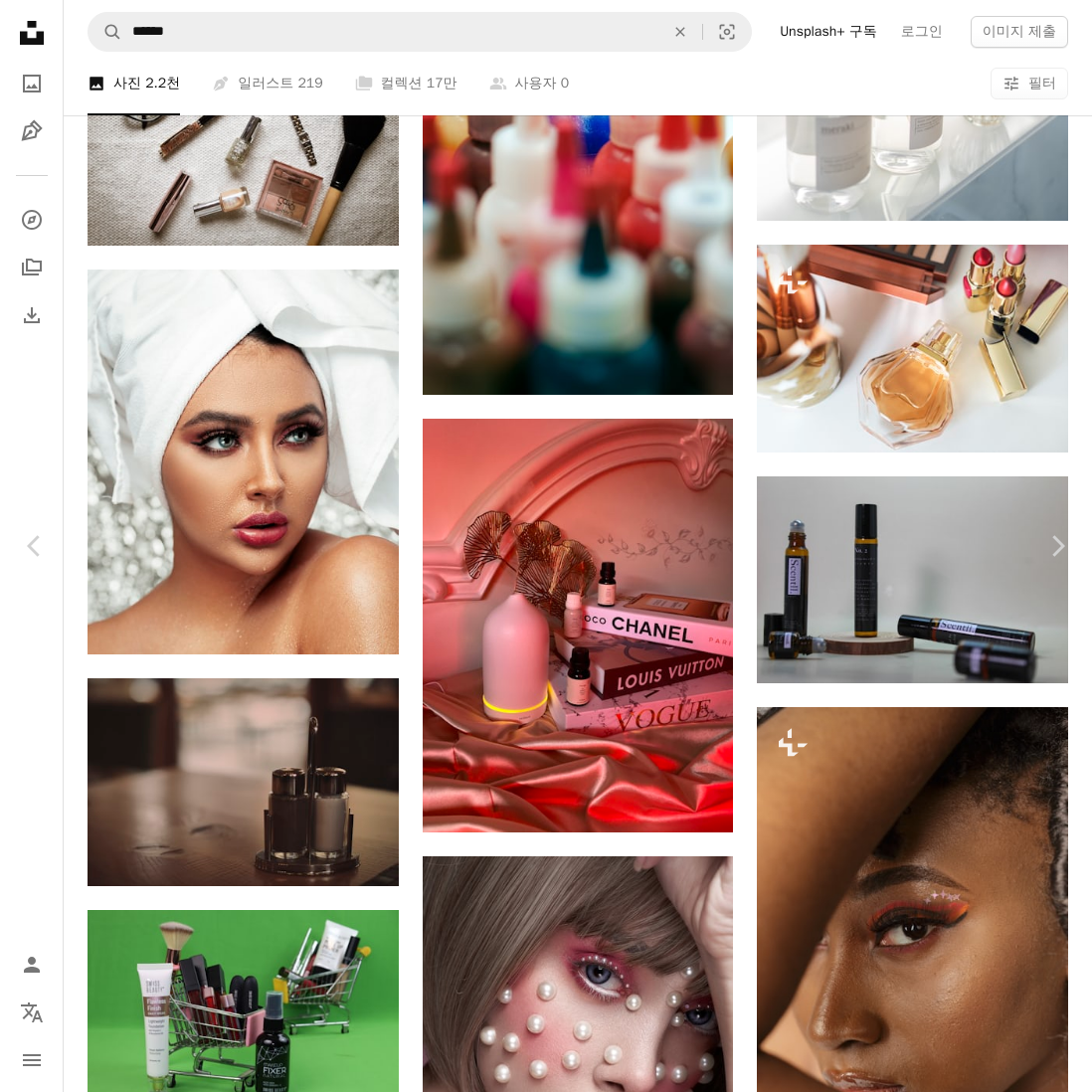 click on "A lock 다운로드" at bounding box center [934, 9921] 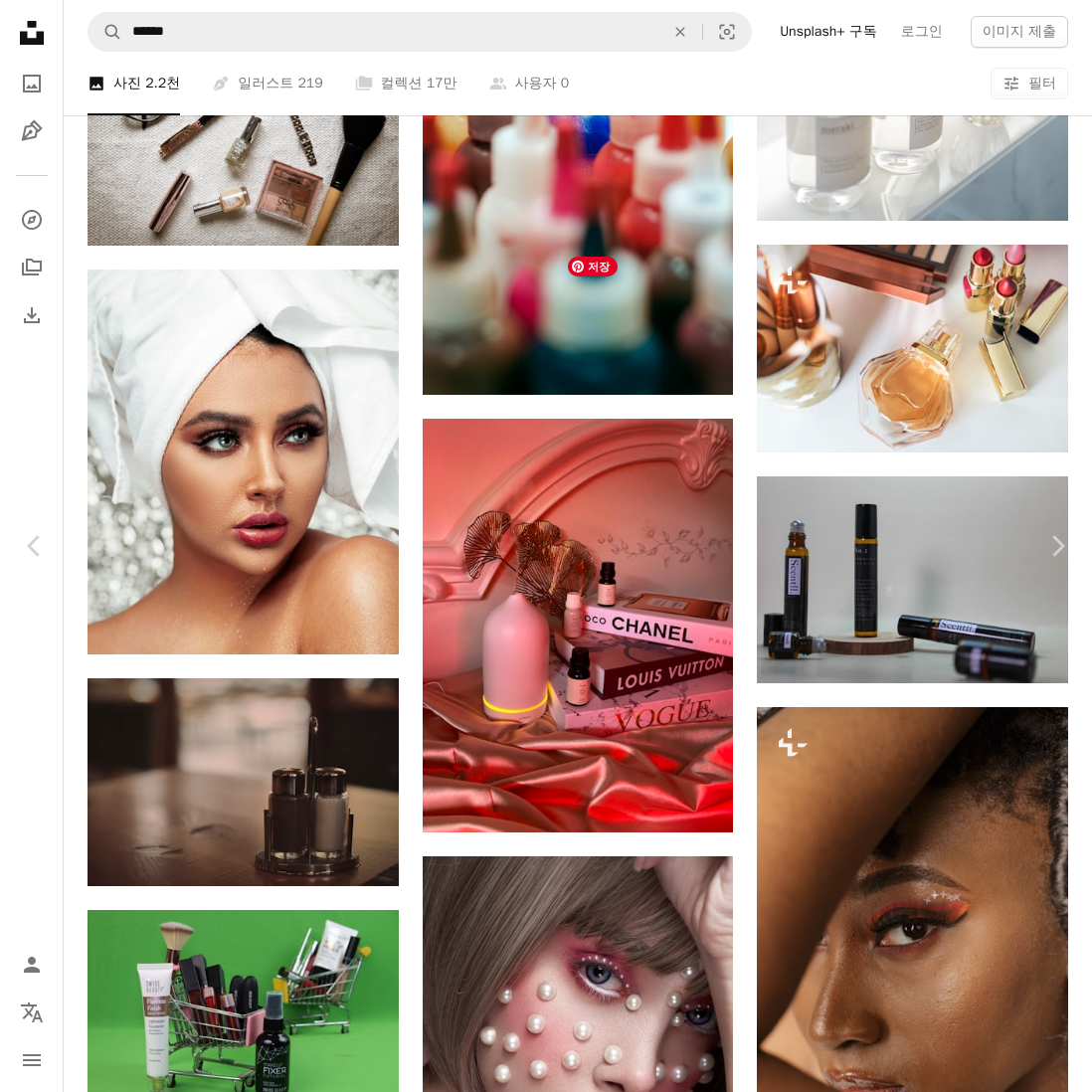 scroll, scrollTop: 2963, scrollLeft: 0, axis: vertical 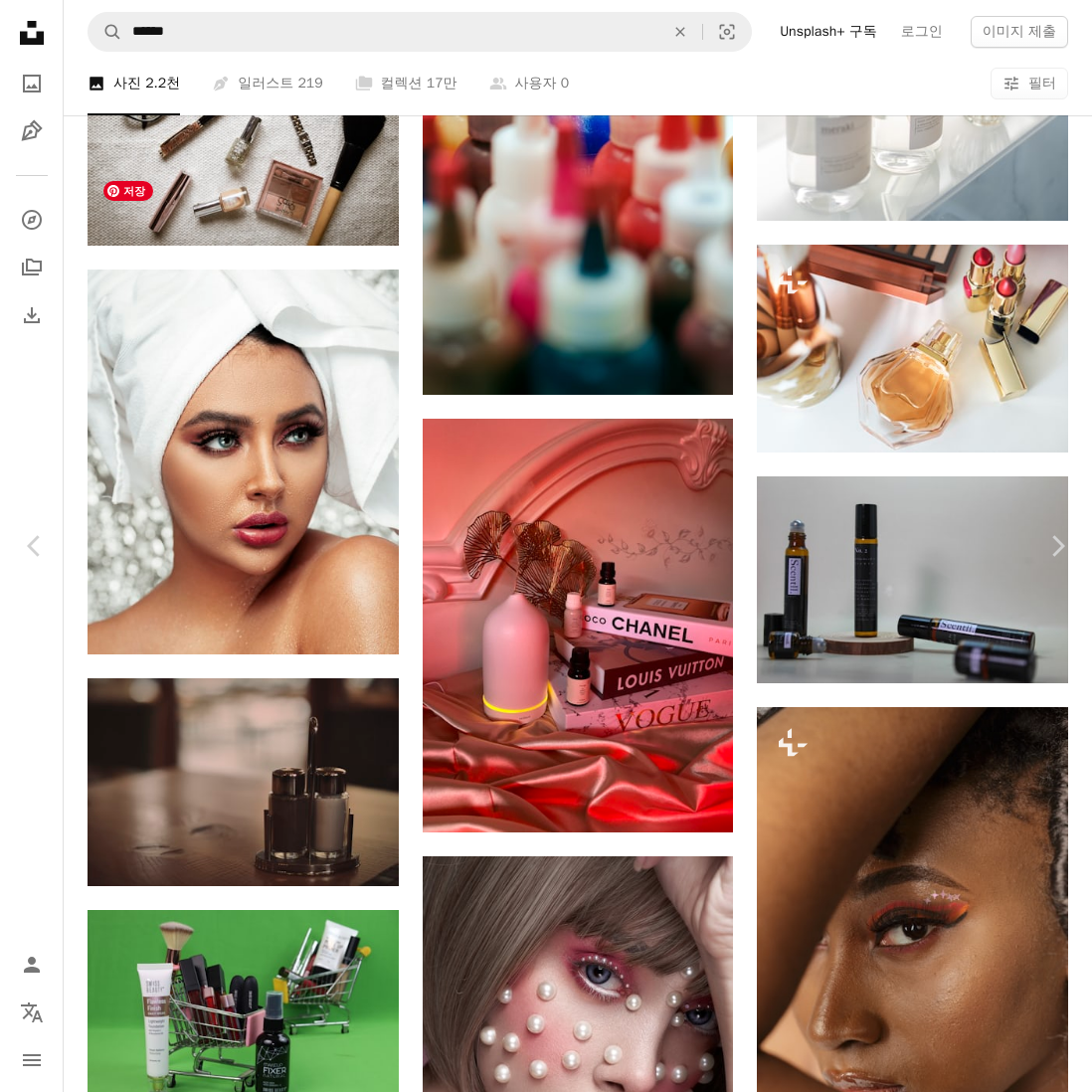 click at bounding box center (310, 10184) 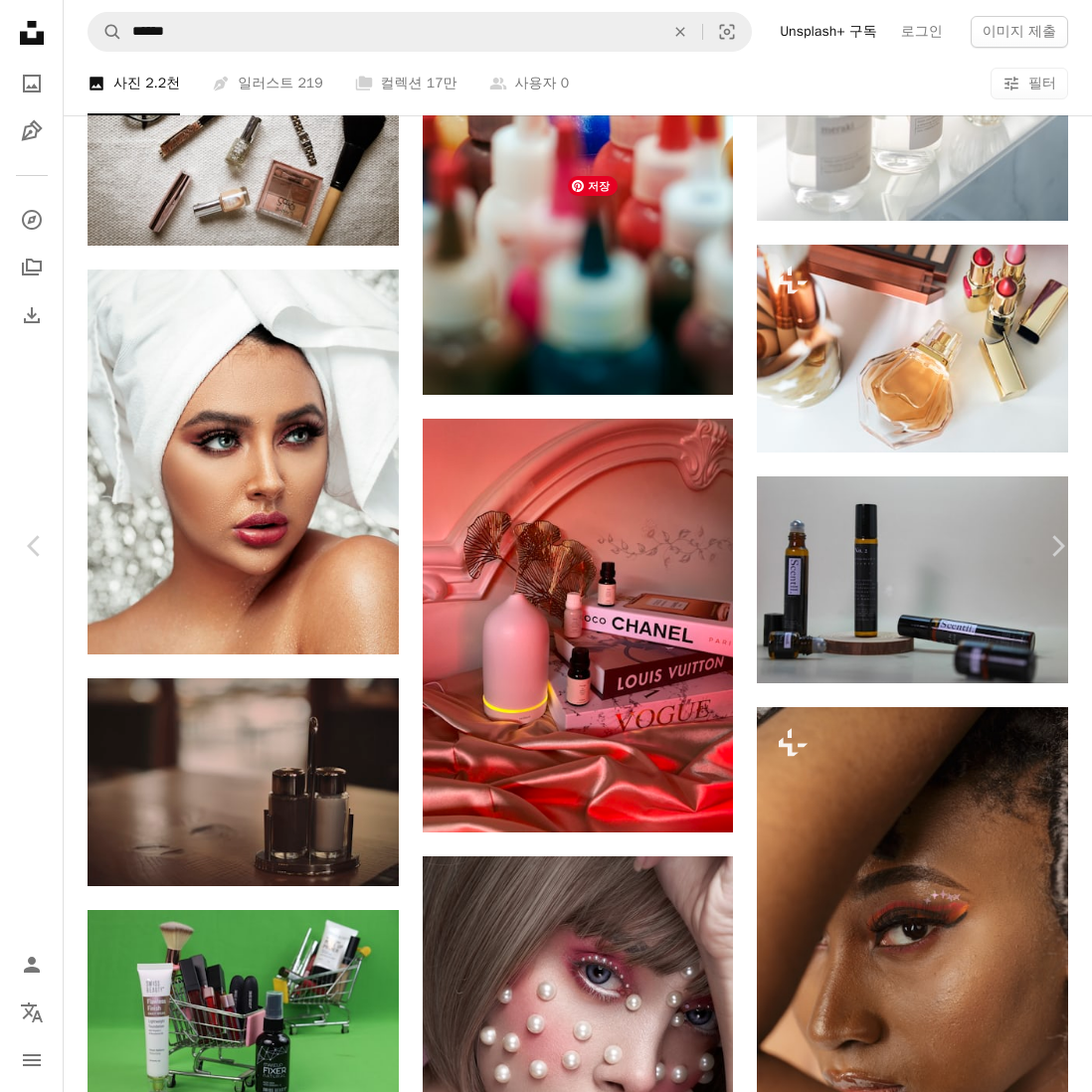 scroll, scrollTop: 4586, scrollLeft: 0, axis: vertical 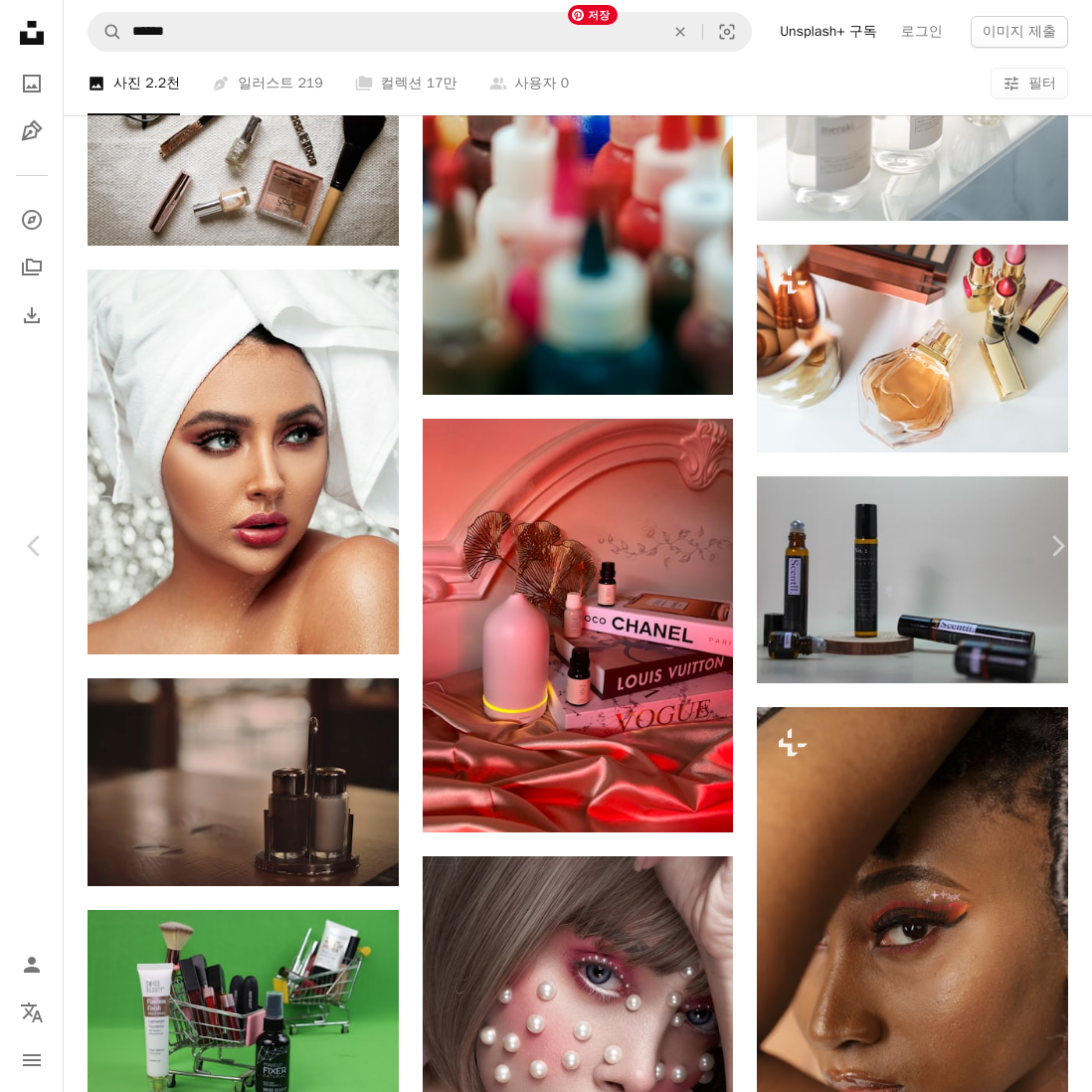 click at bounding box center (768, 9965) 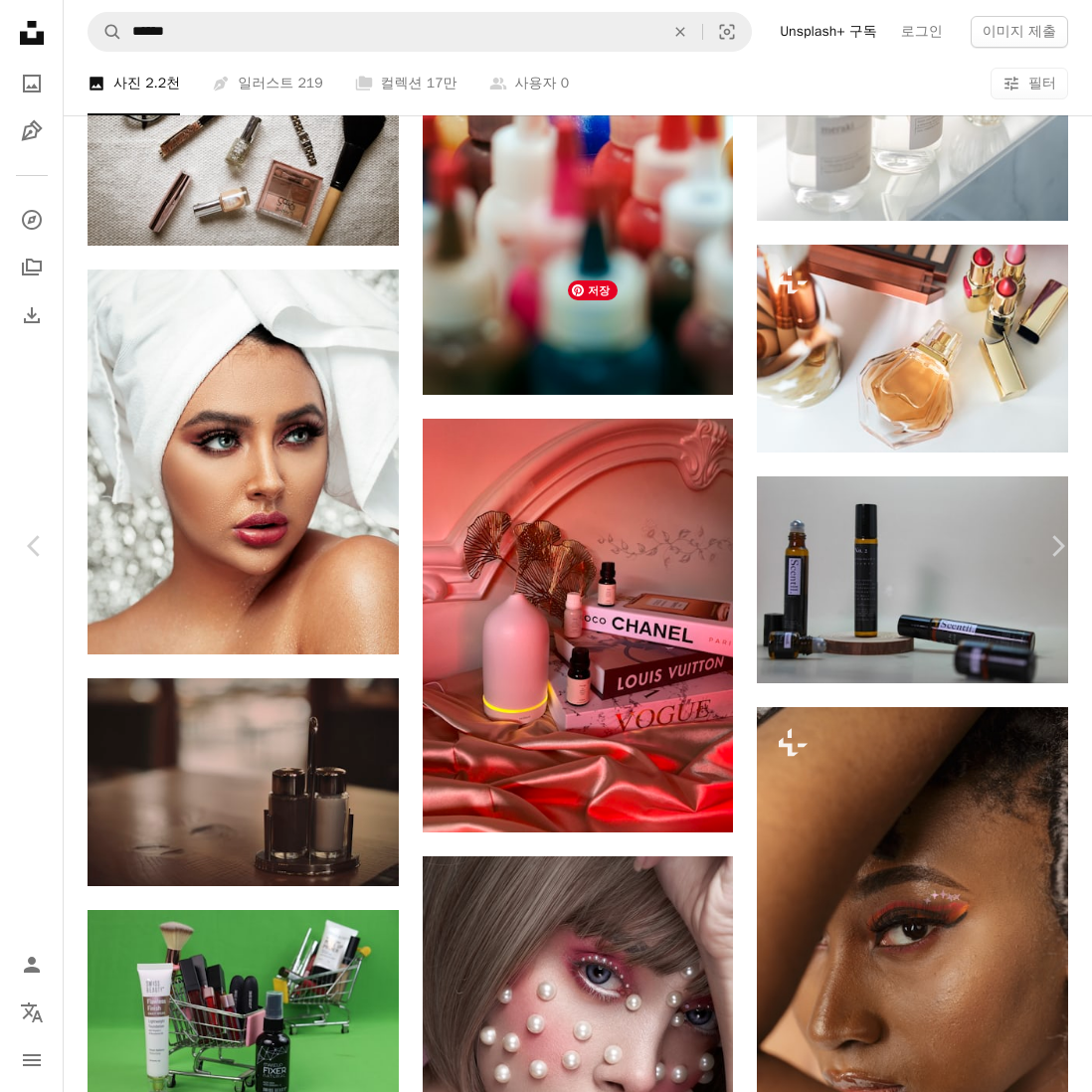 scroll, scrollTop: 3873, scrollLeft: 0, axis: vertical 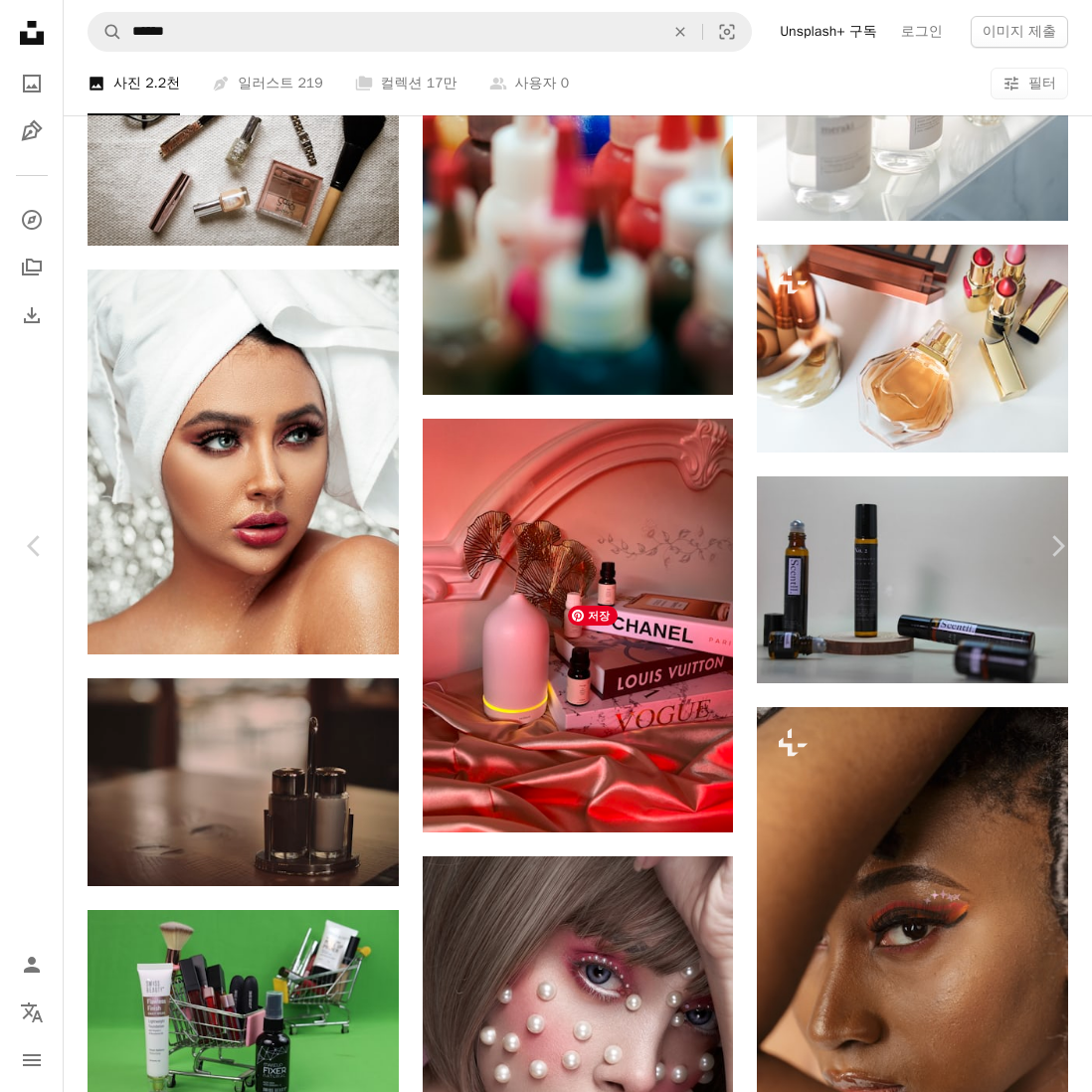 click at bounding box center (768, 10561) 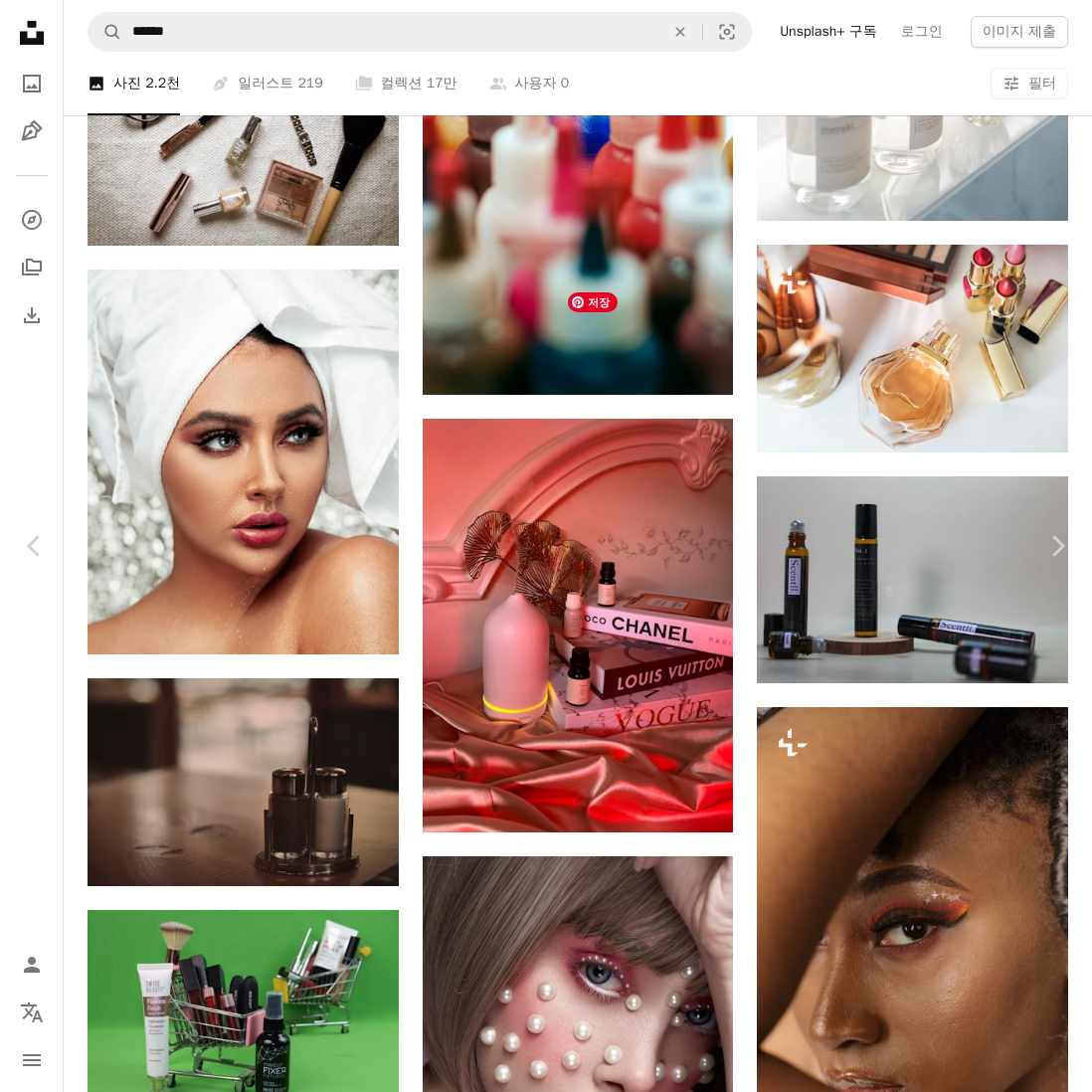 scroll, scrollTop: 3529, scrollLeft: 0, axis: vertical 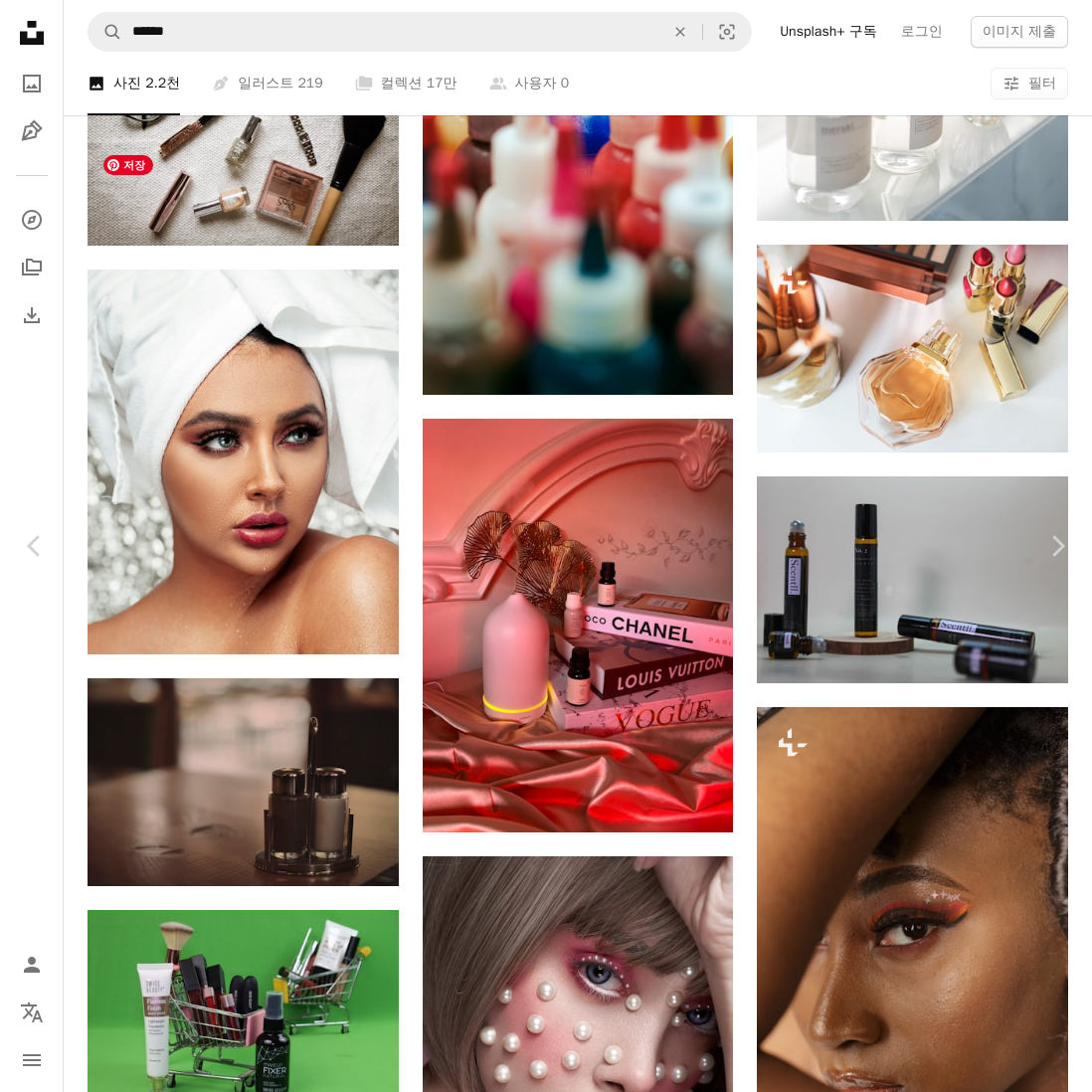 click at bounding box center [310, 10135] 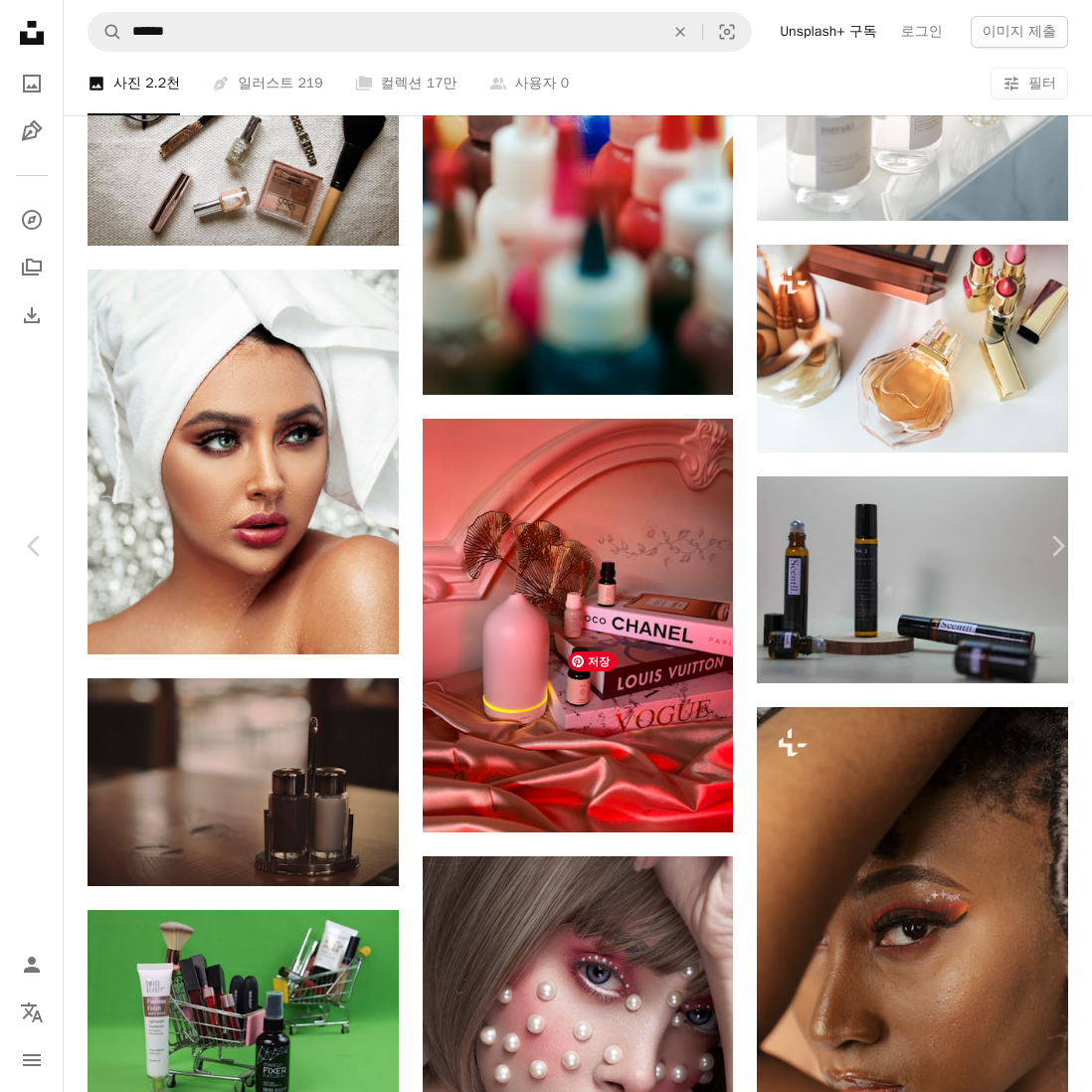scroll, scrollTop: 5064, scrollLeft: 0, axis: vertical 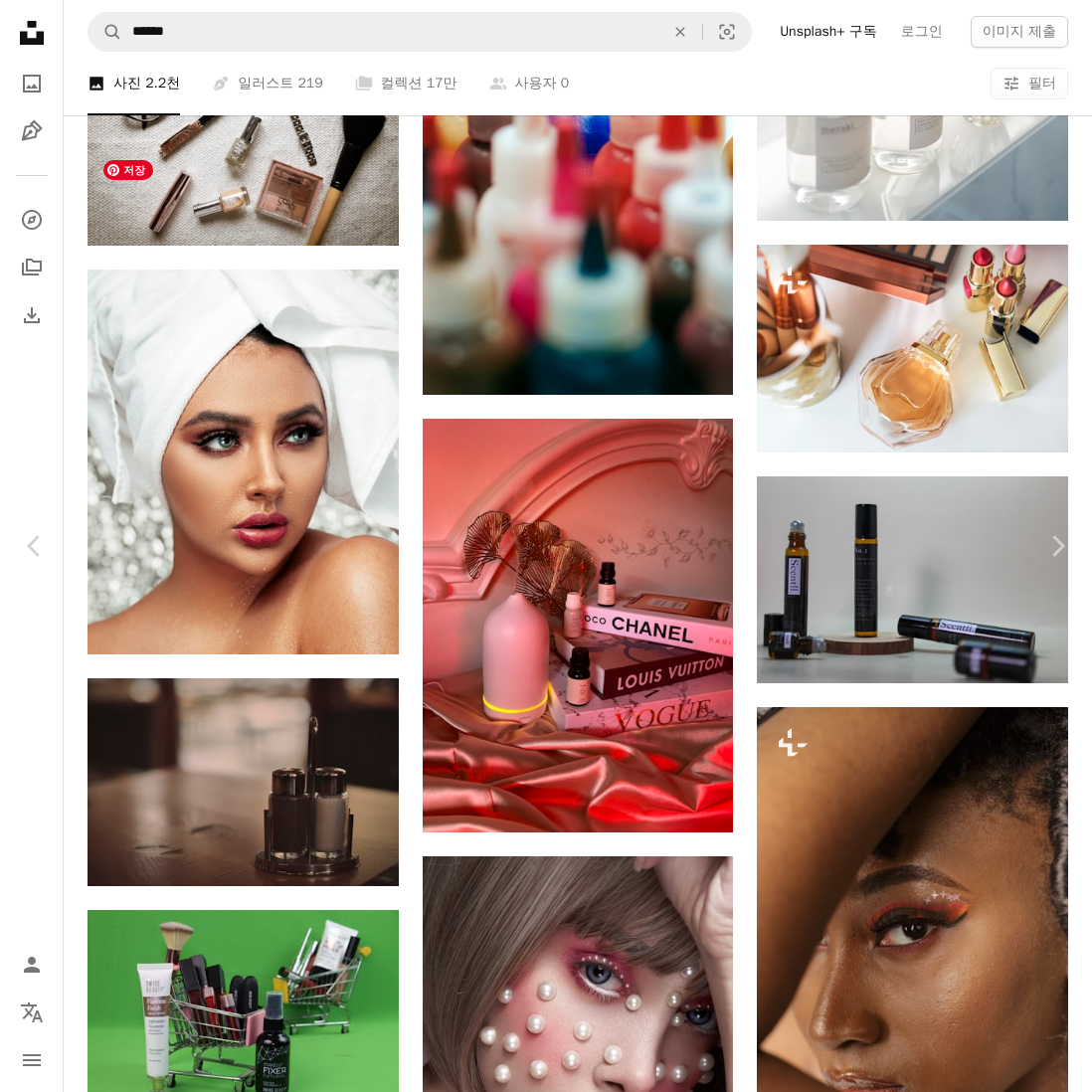 click at bounding box center [310, 10108] 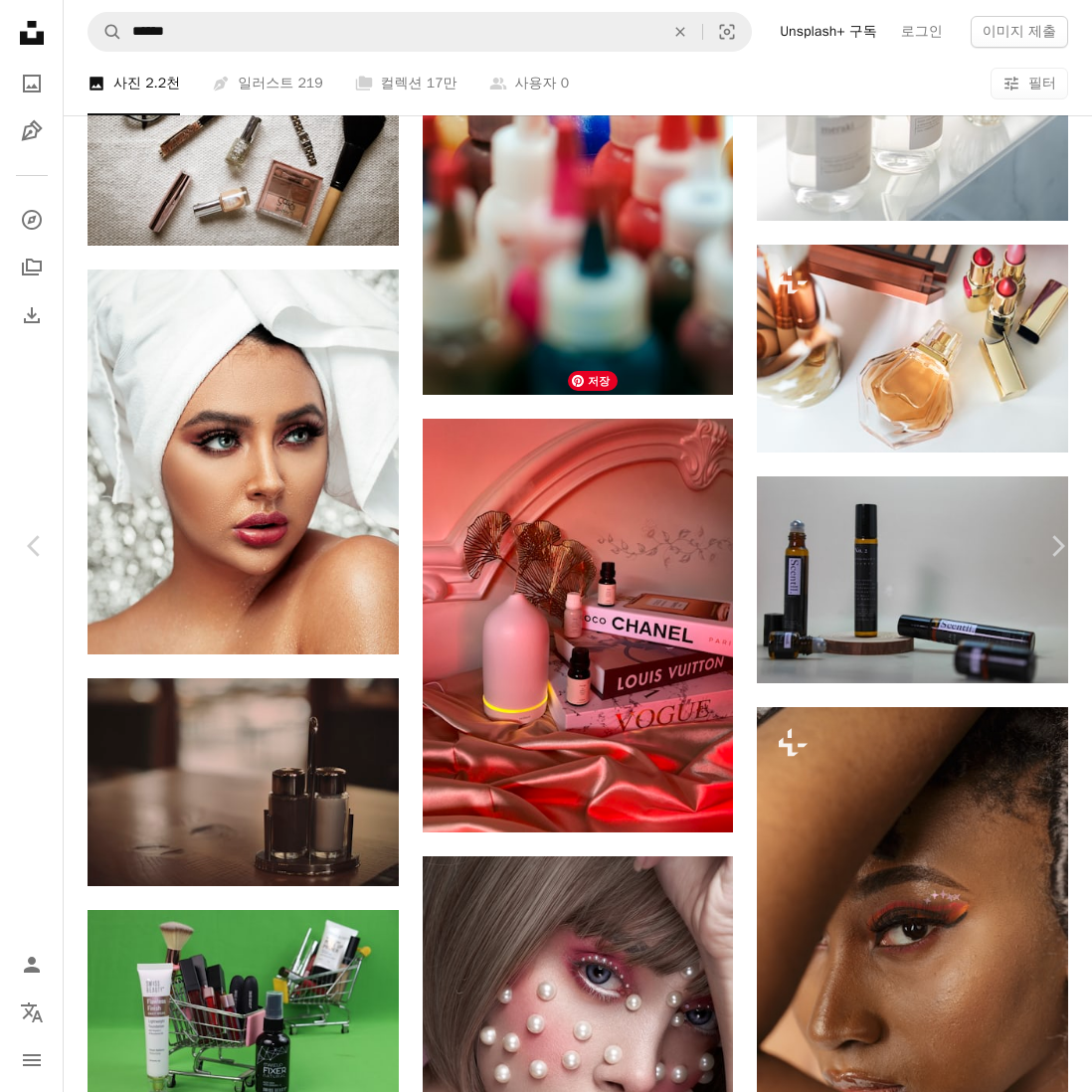 scroll, scrollTop: 3250, scrollLeft: 0, axis: vertical 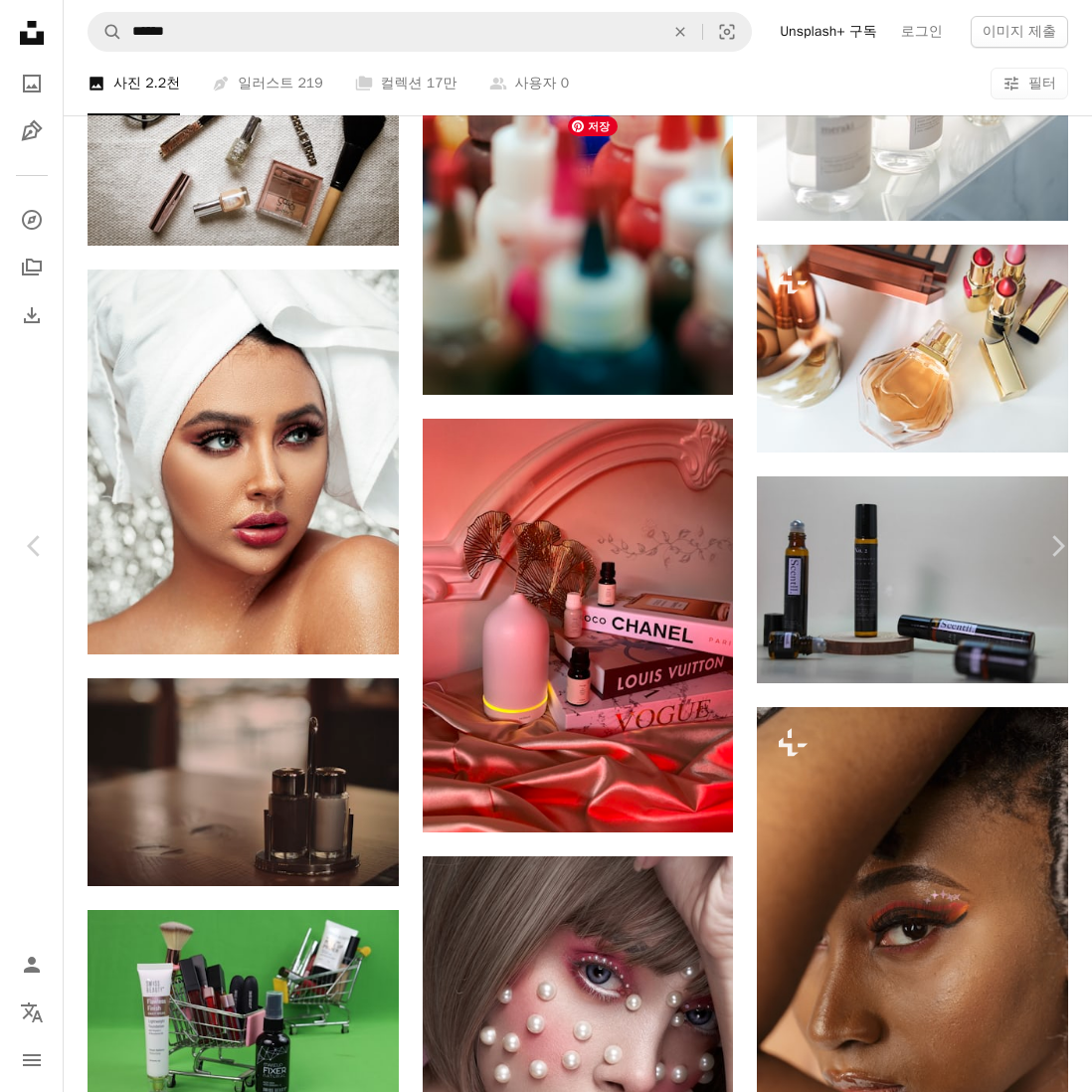 click at bounding box center [768, 10101] 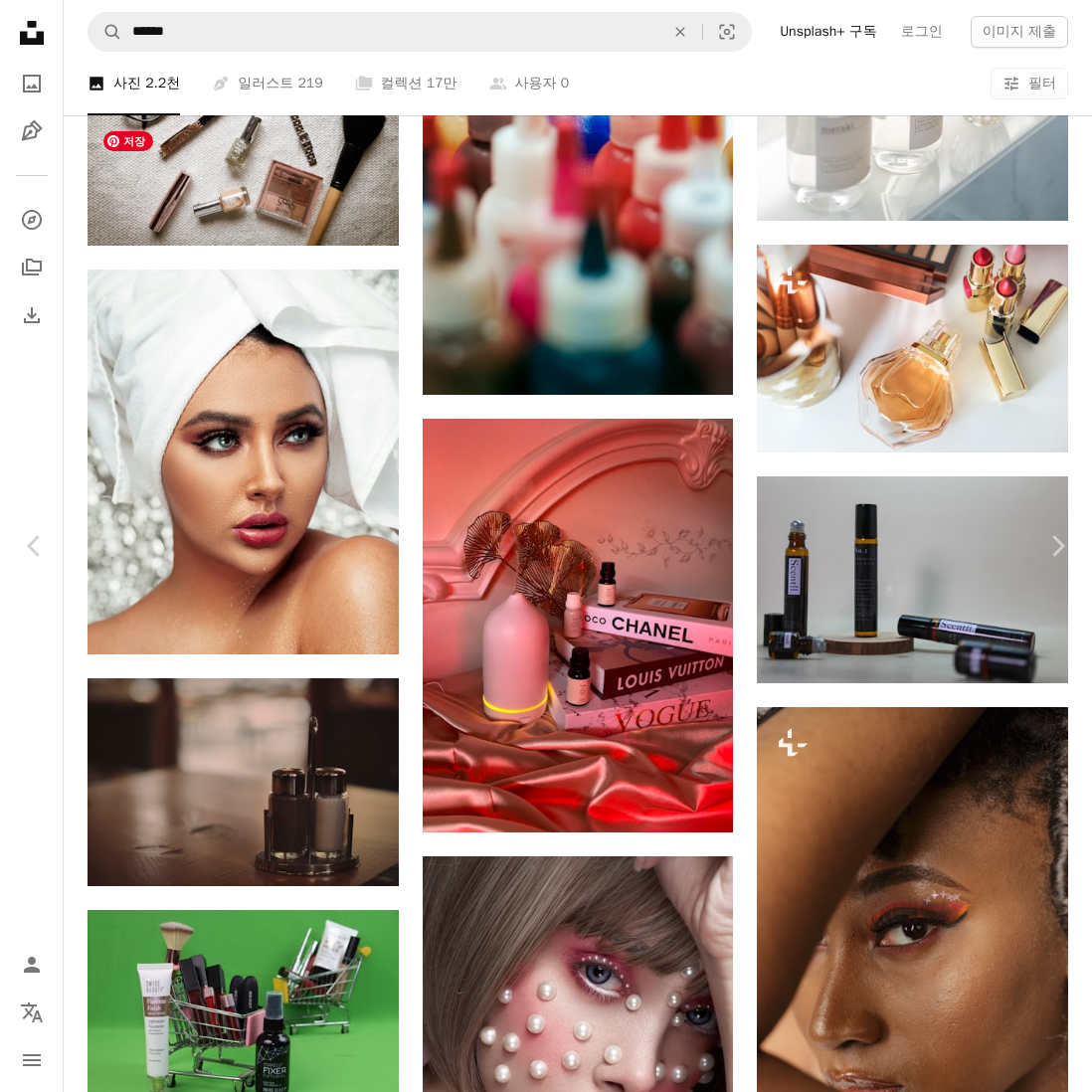 scroll, scrollTop: 2333, scrollLeft: 0, axis: vertical 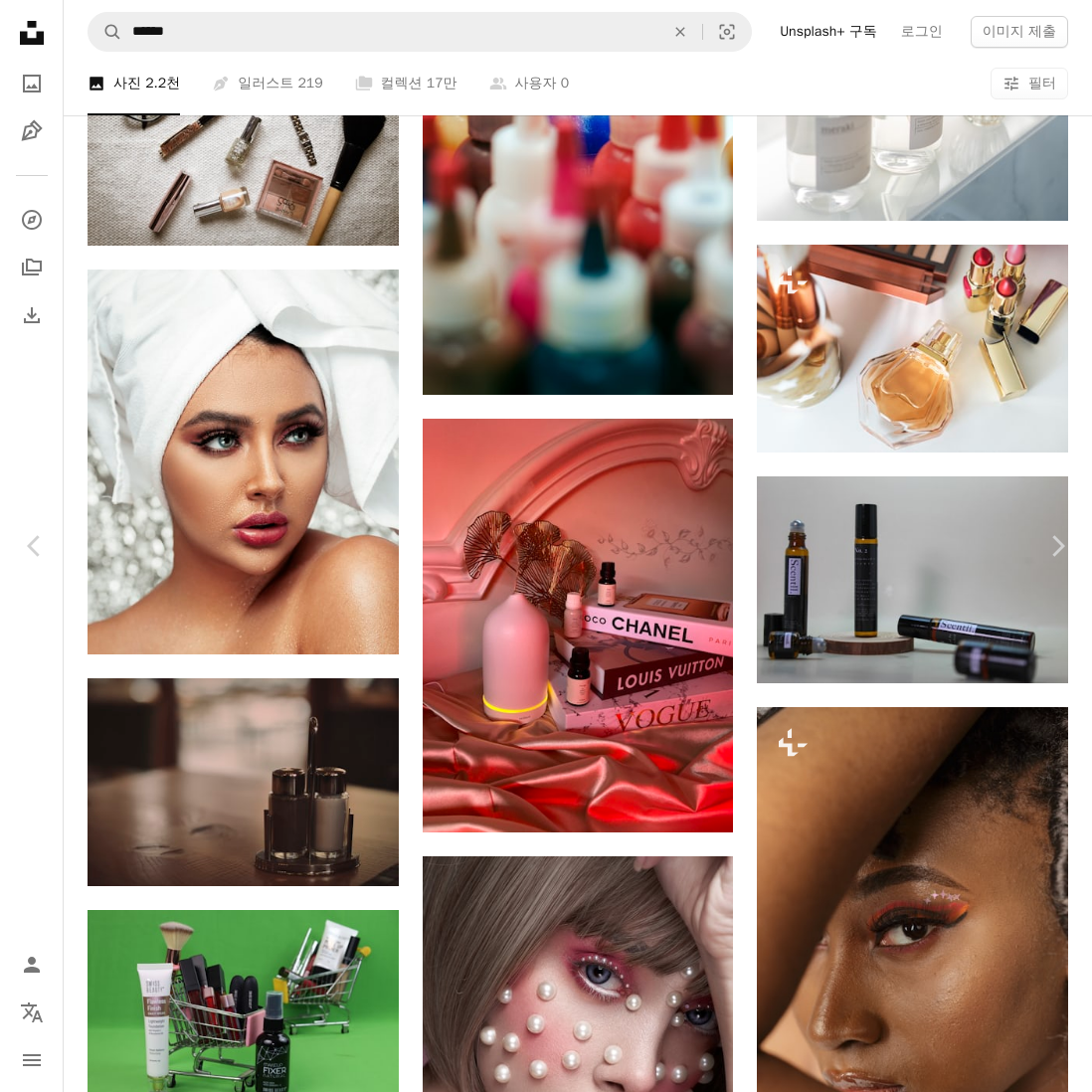 click at bounding box center (768, 10116) 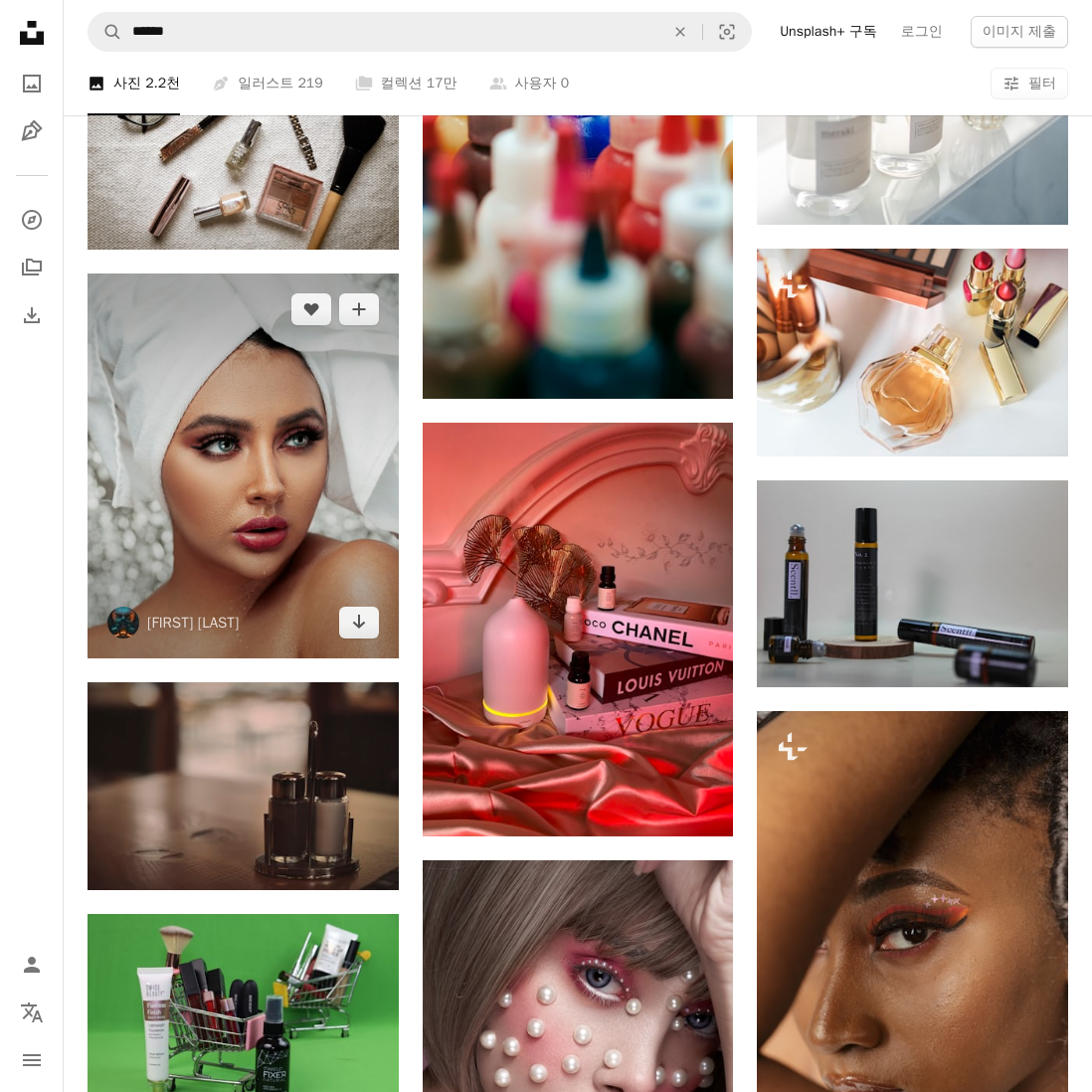 scroll, scrollTop: 12687, scrollLeft: 0, axis: vertical 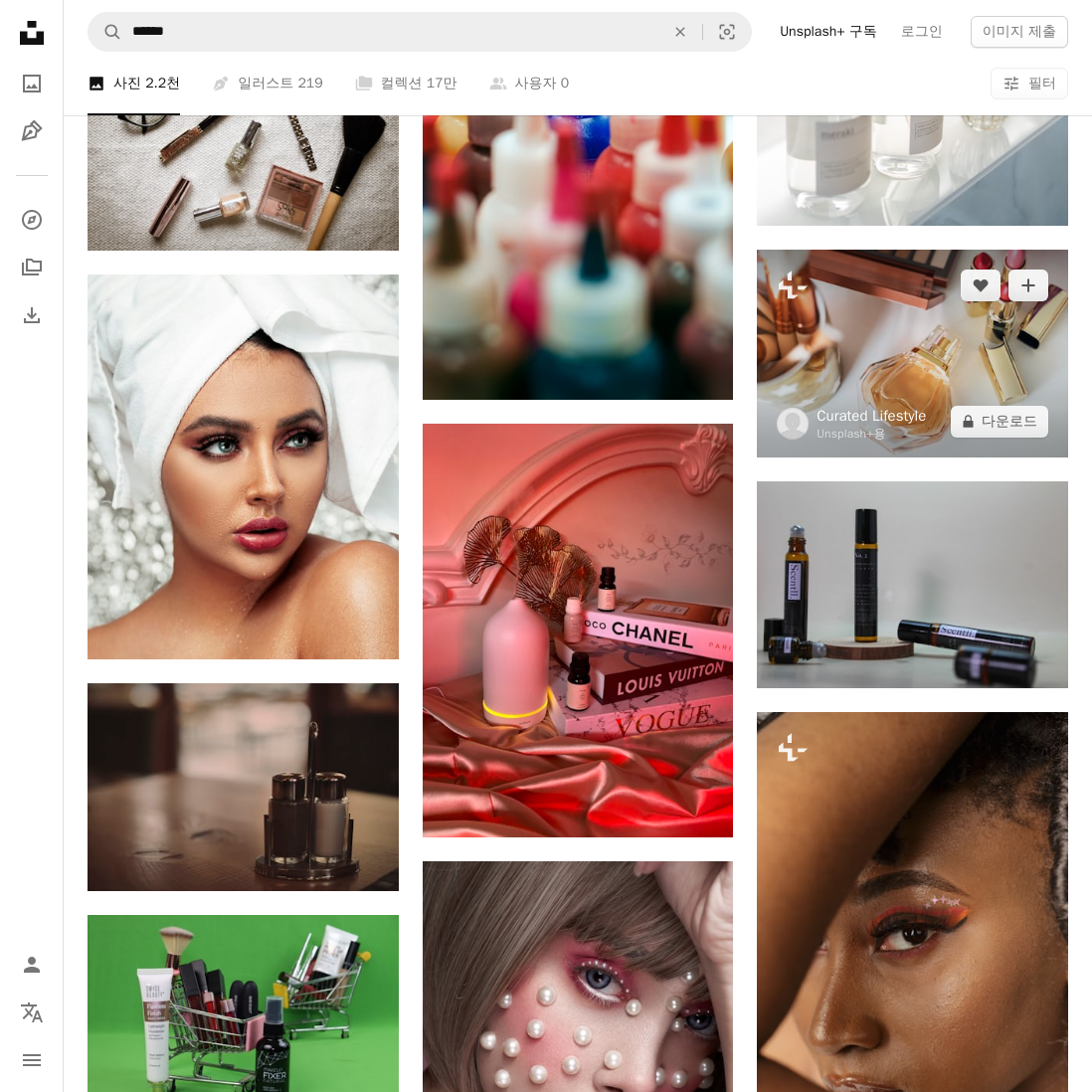 click on "Curated Lifestyle" at bounding box center [871, 416] 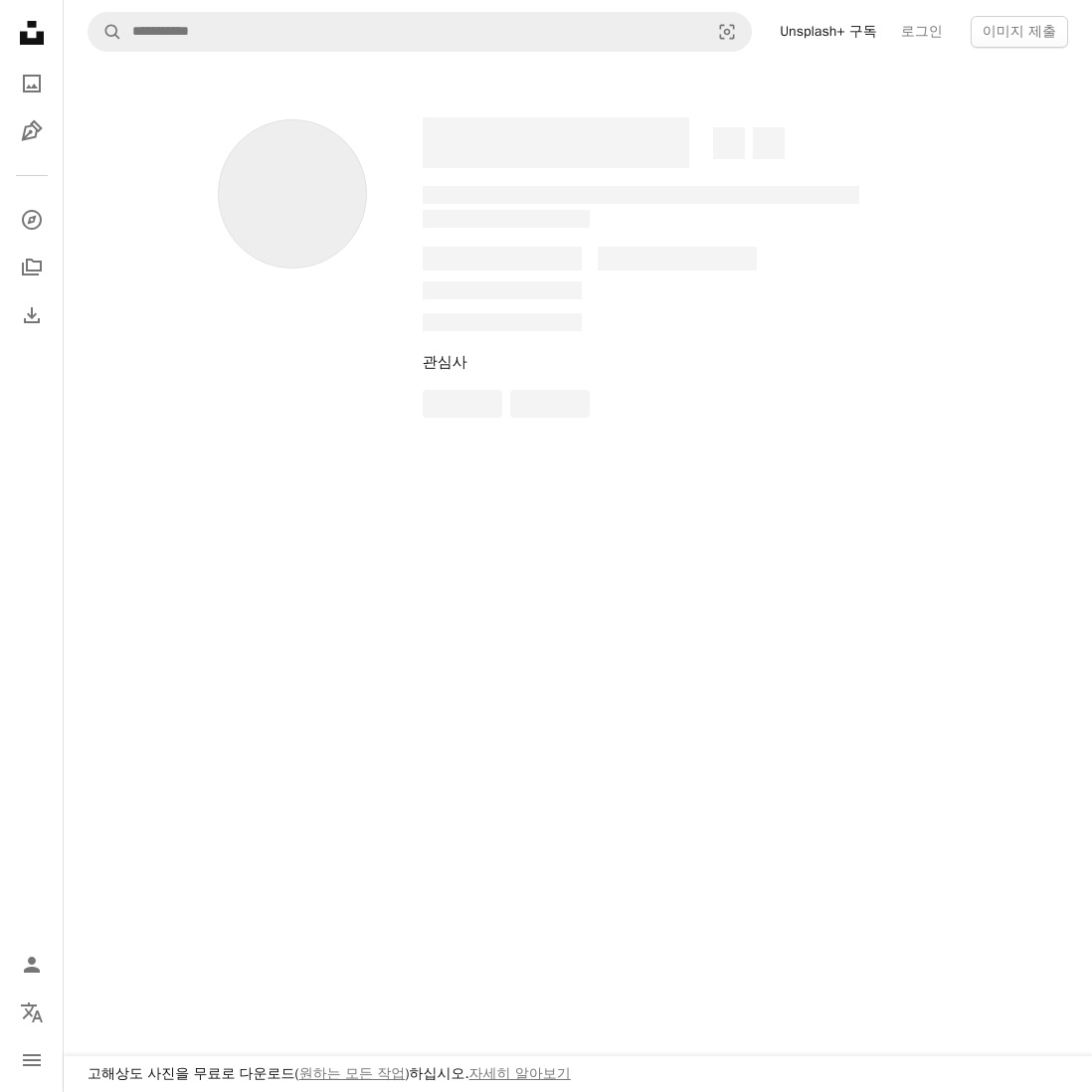 scroll, scrollTop: 0, scrollLeft: 0, axis: both 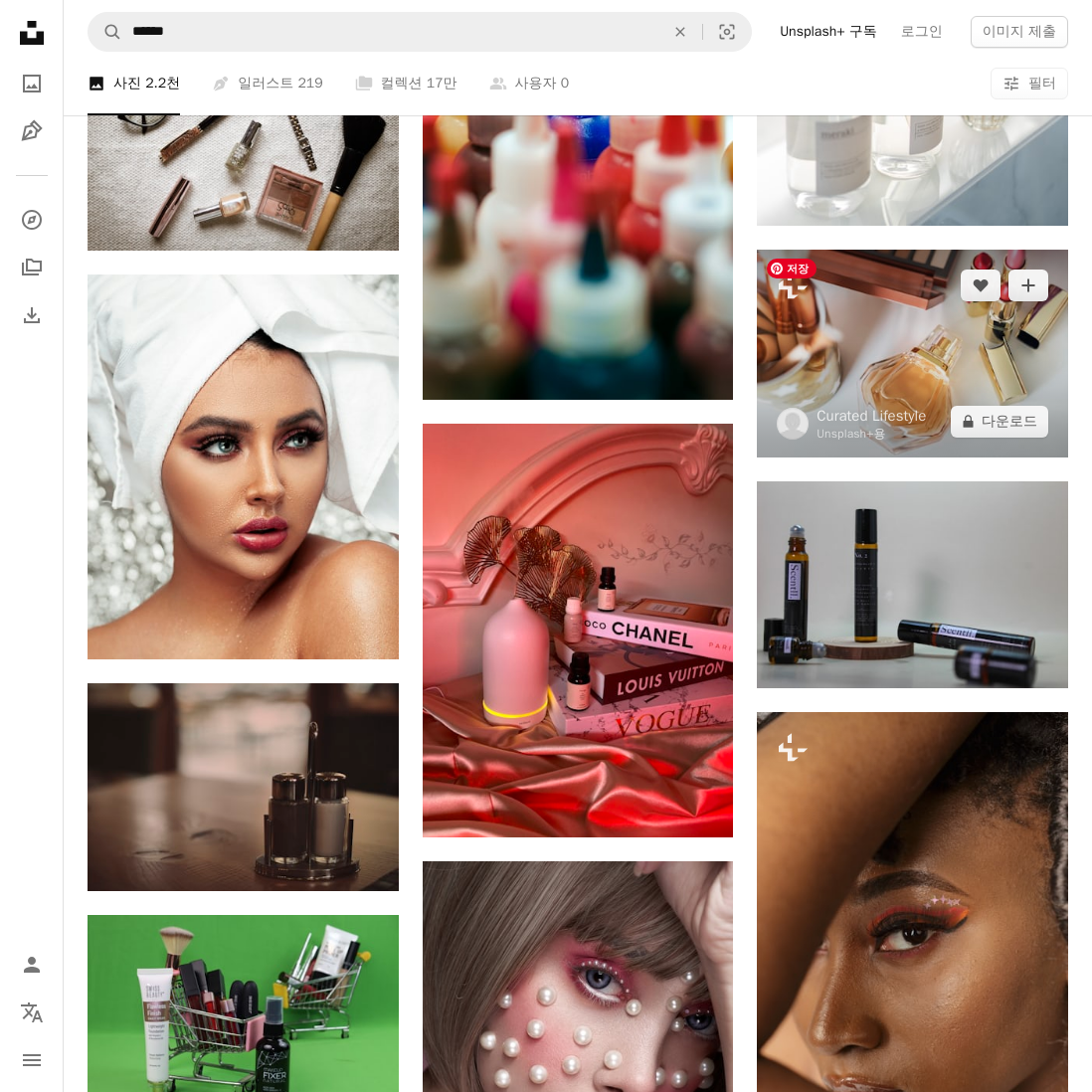 click at bounding box center (912, 353) 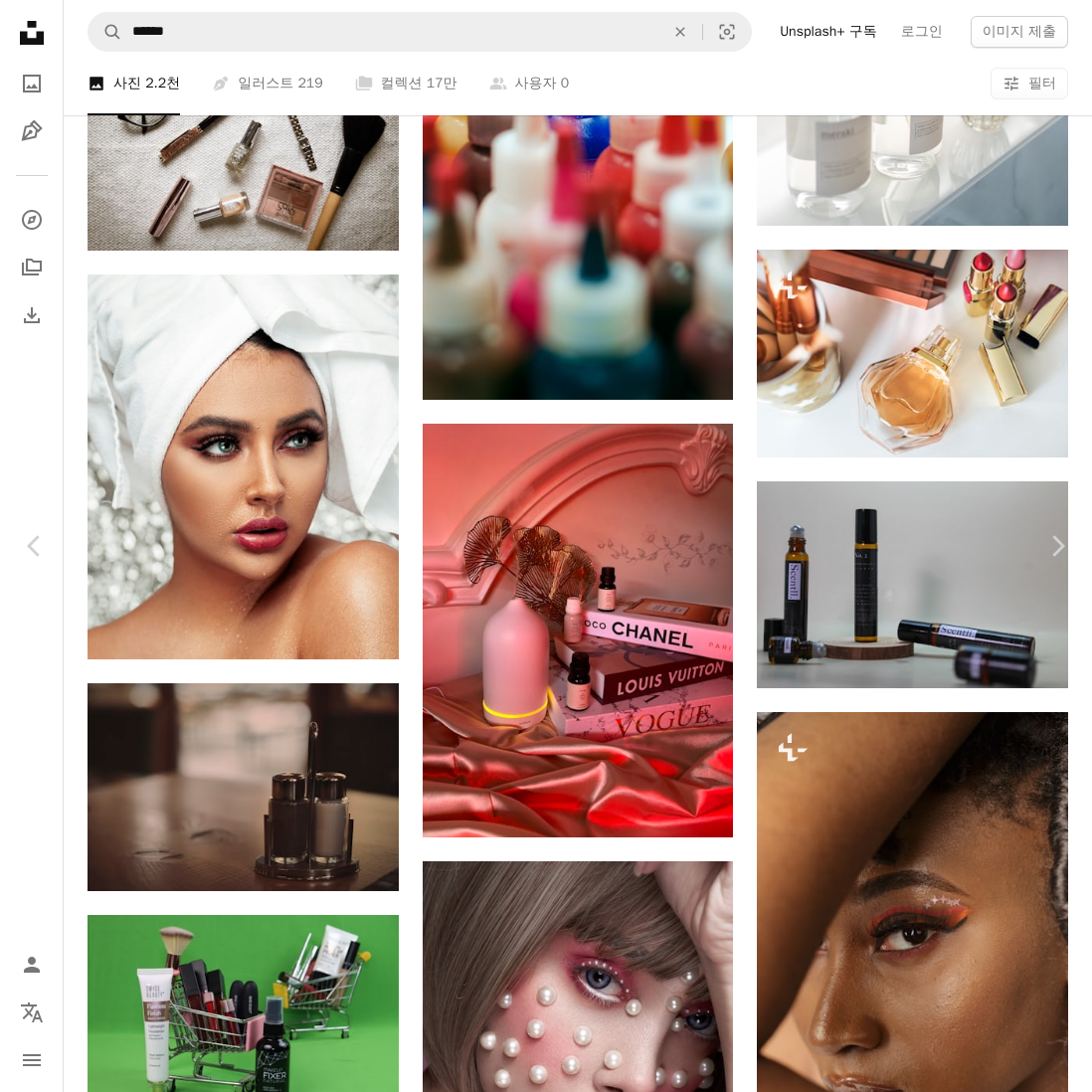 drag, startPoint x: 19, startPoint y: 19, endPoint x: 90, endPoint y: 110, distance: 115.42097 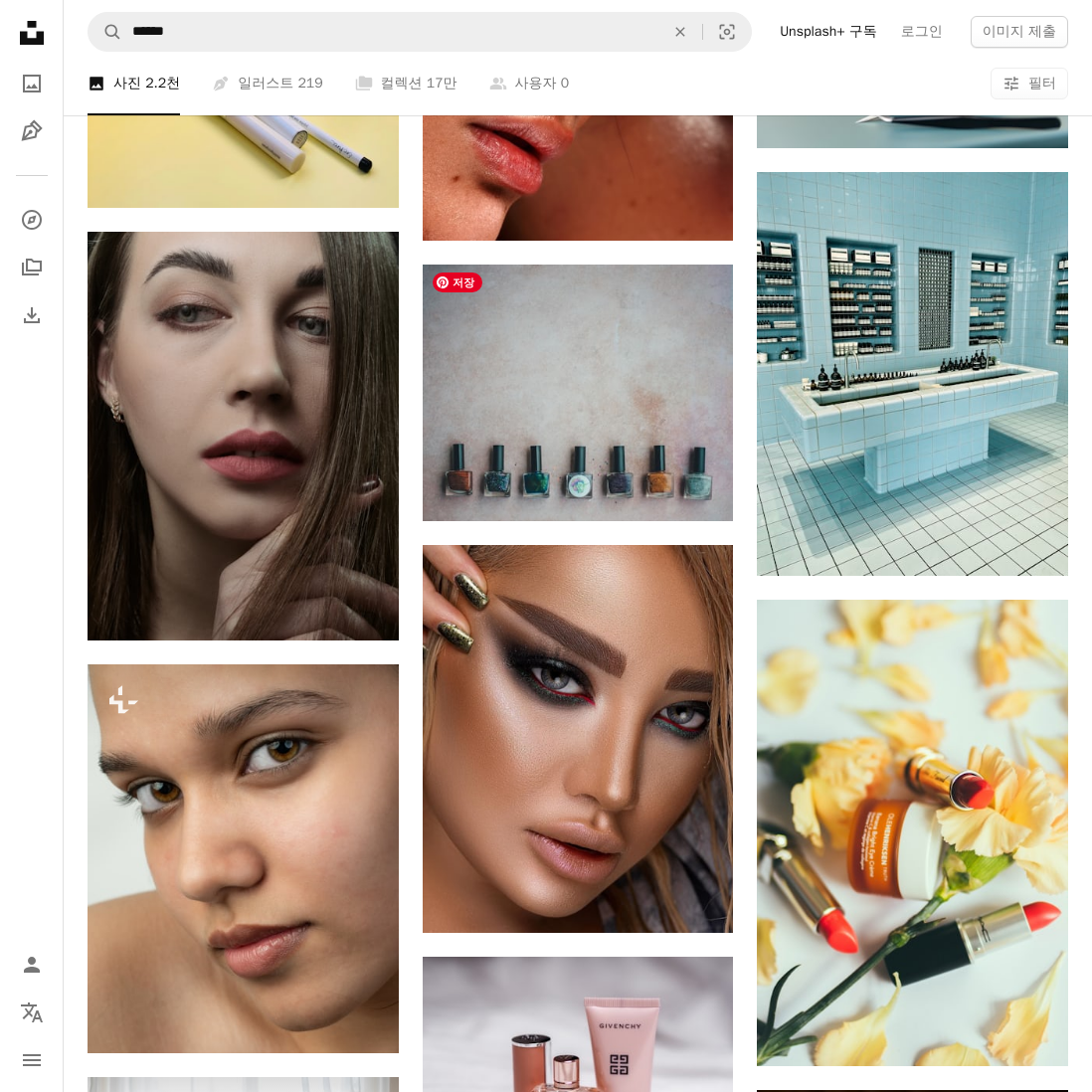 scroll, scrollTop: 17021, scrollLeft: 0, axis: vertical 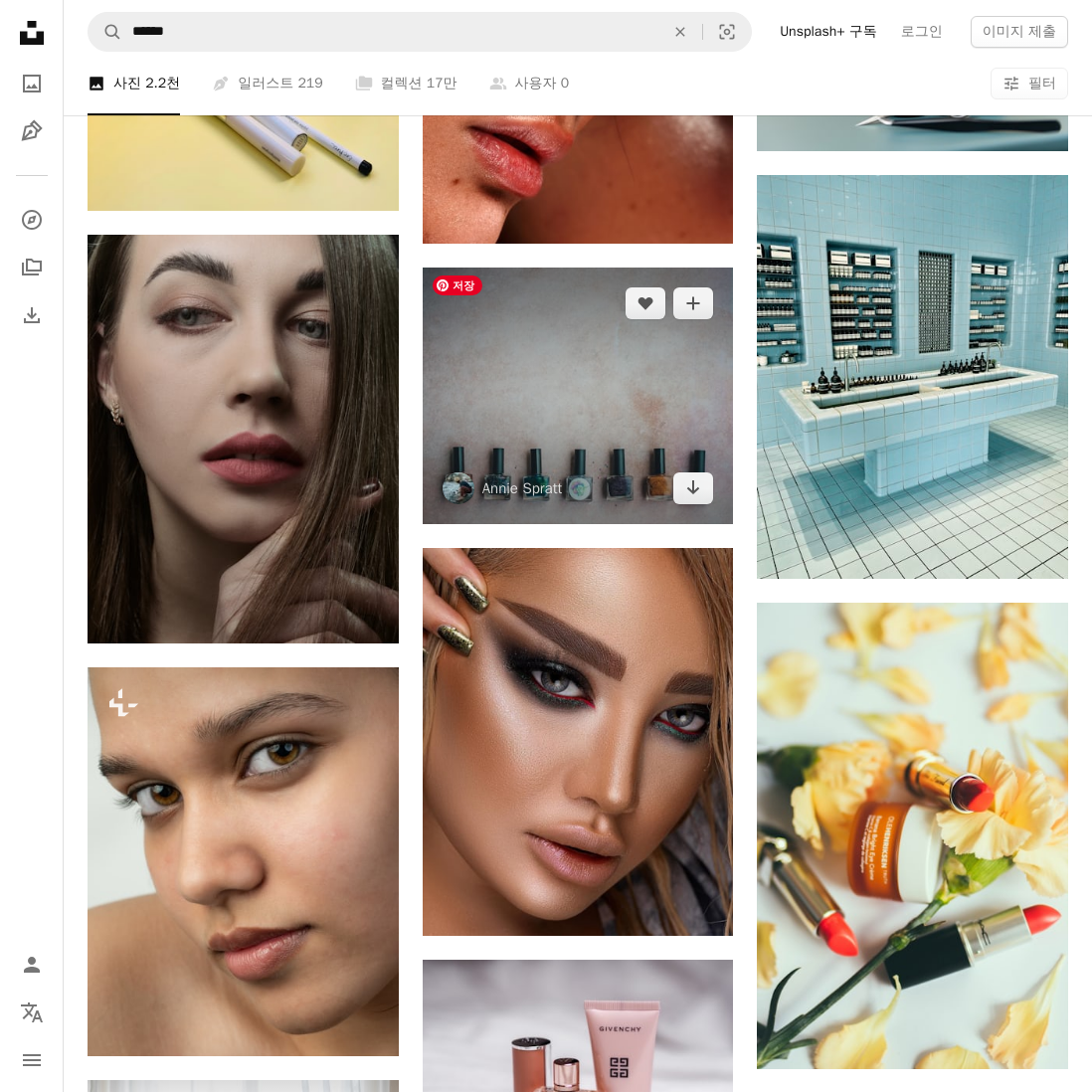 click at bounding box center [578, 395] 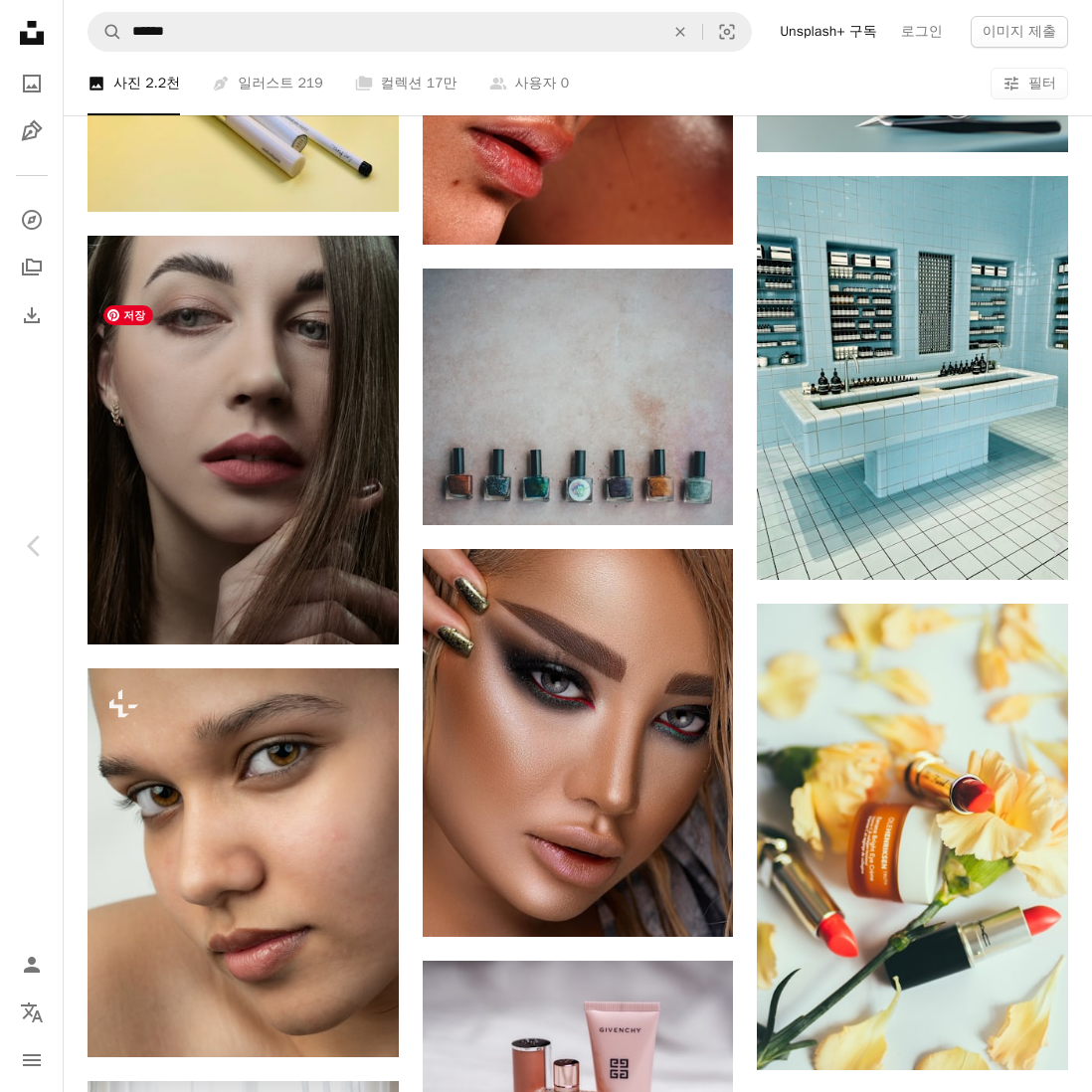 scroll, scrollTop: 1472, scrollLeft: 0, axis: vertical 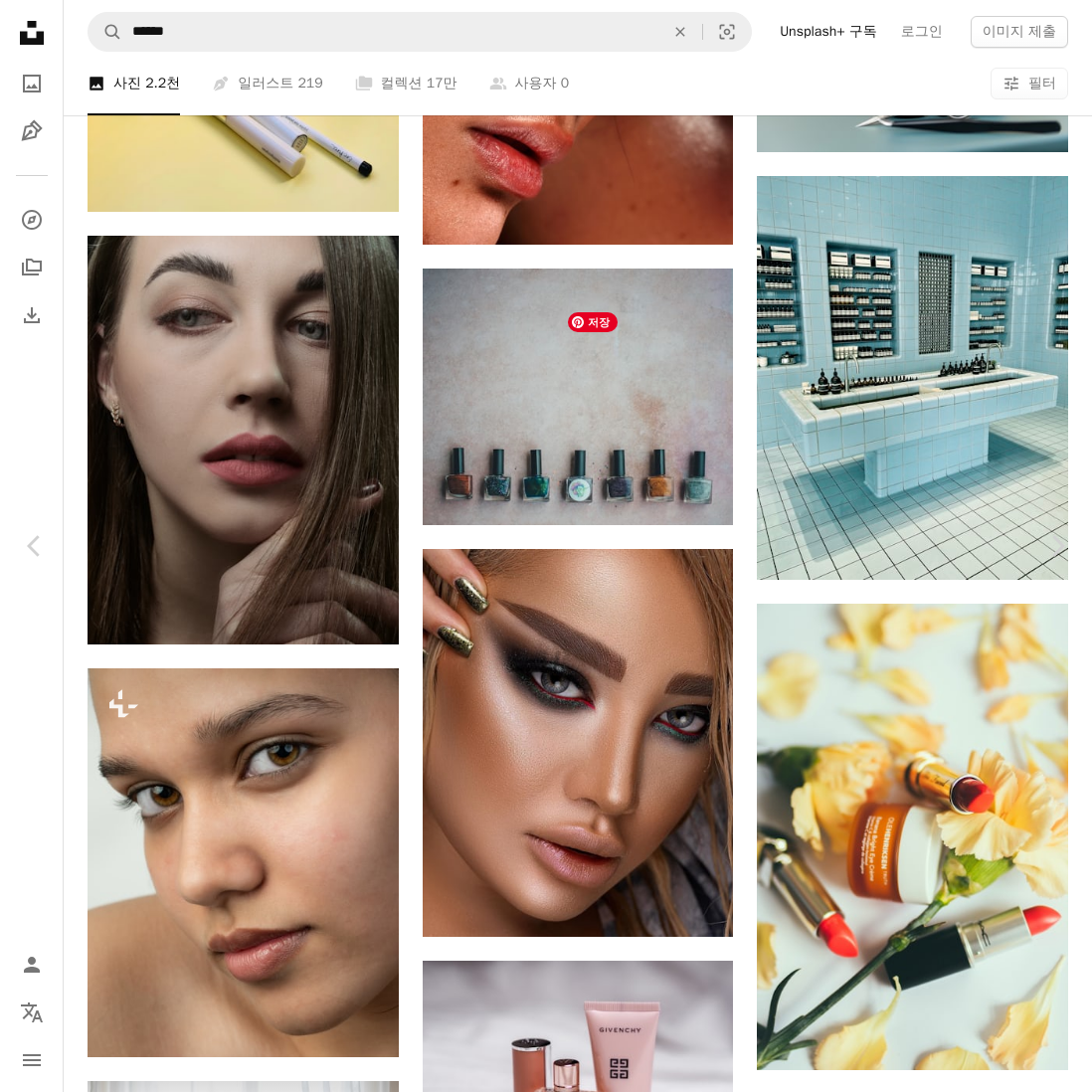 click at bounding box center [768, 6833] 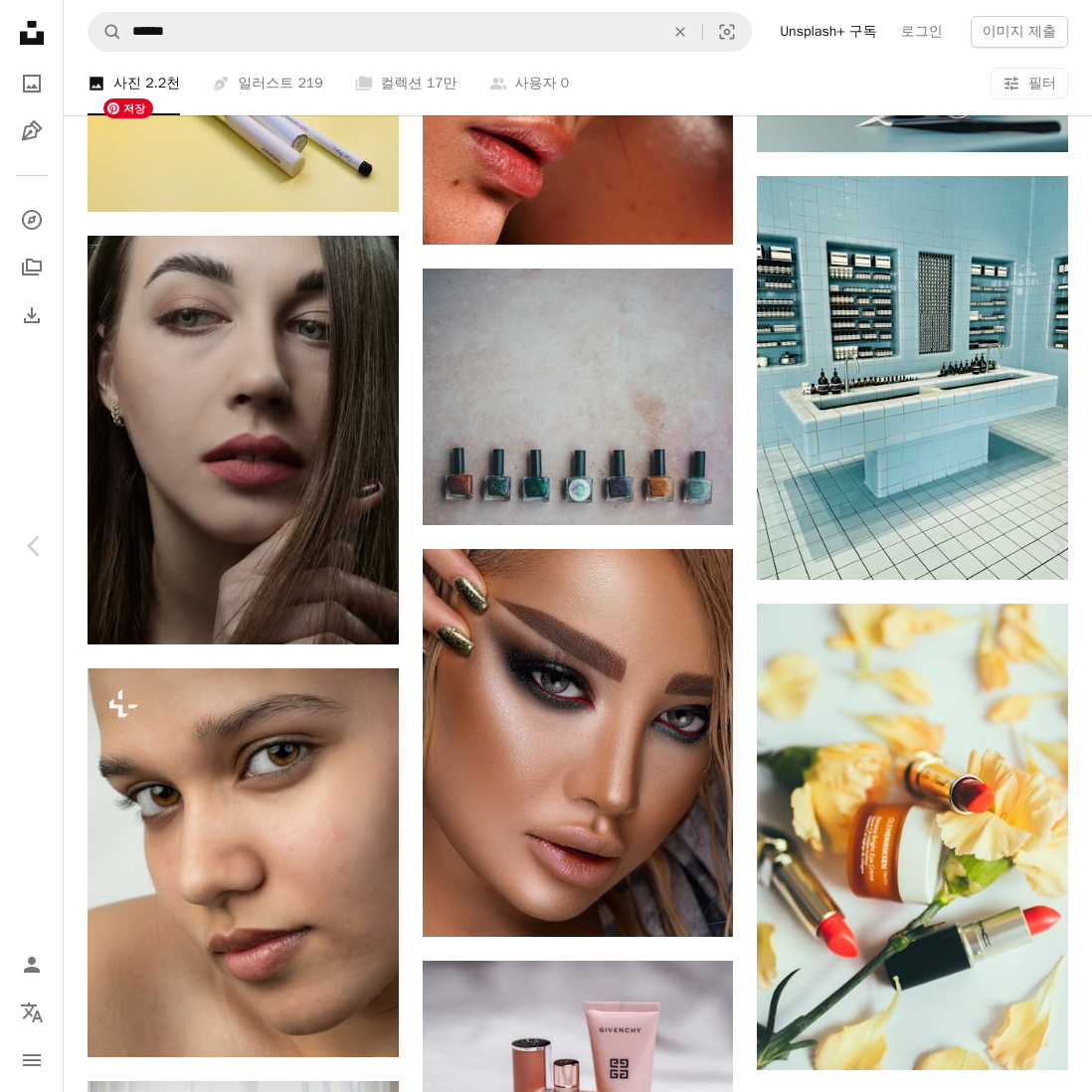 scroll, scrollTop: 0, scrollLeft: 0, axis: both 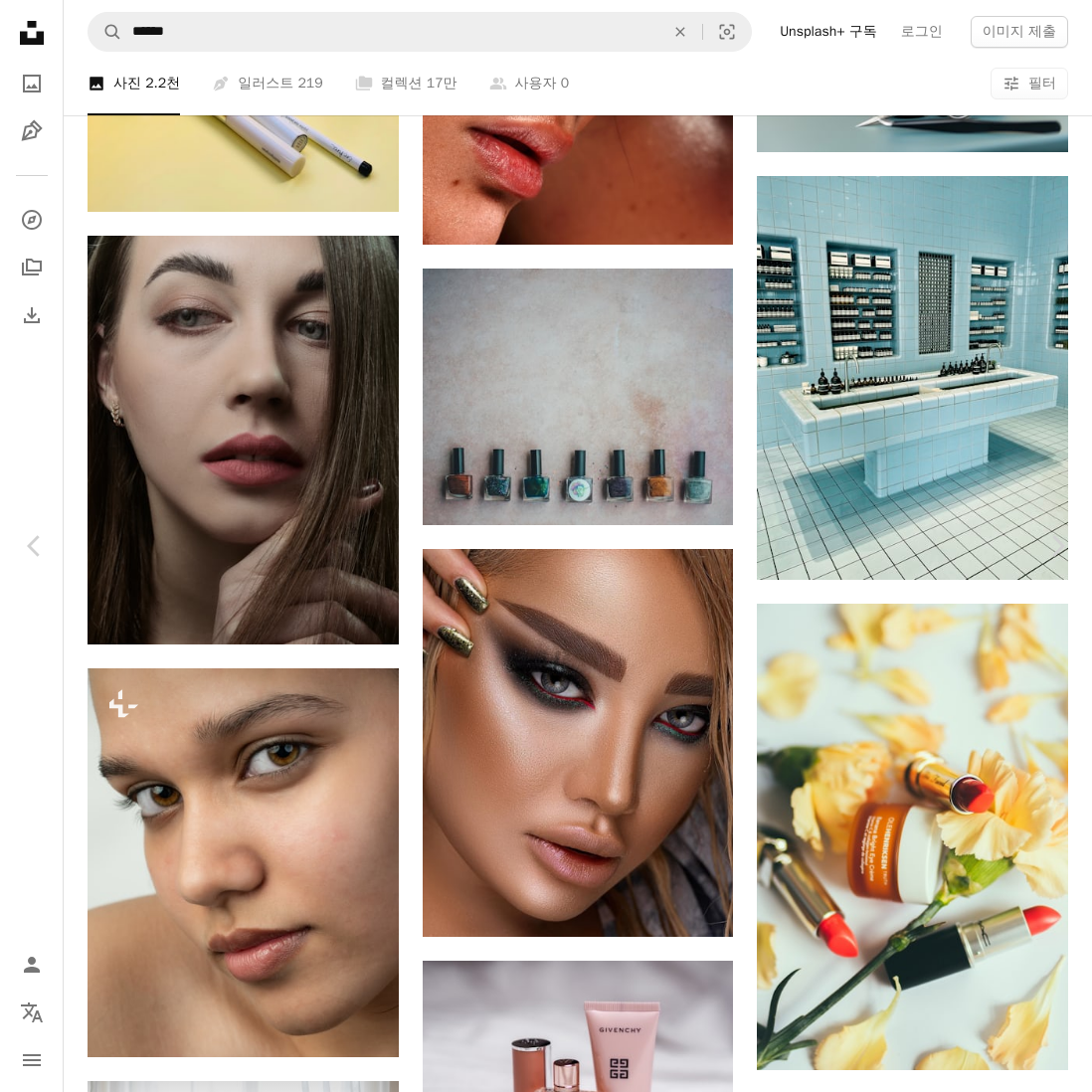 click on "무료 다운로드" at bounding box center [893, 6422] 